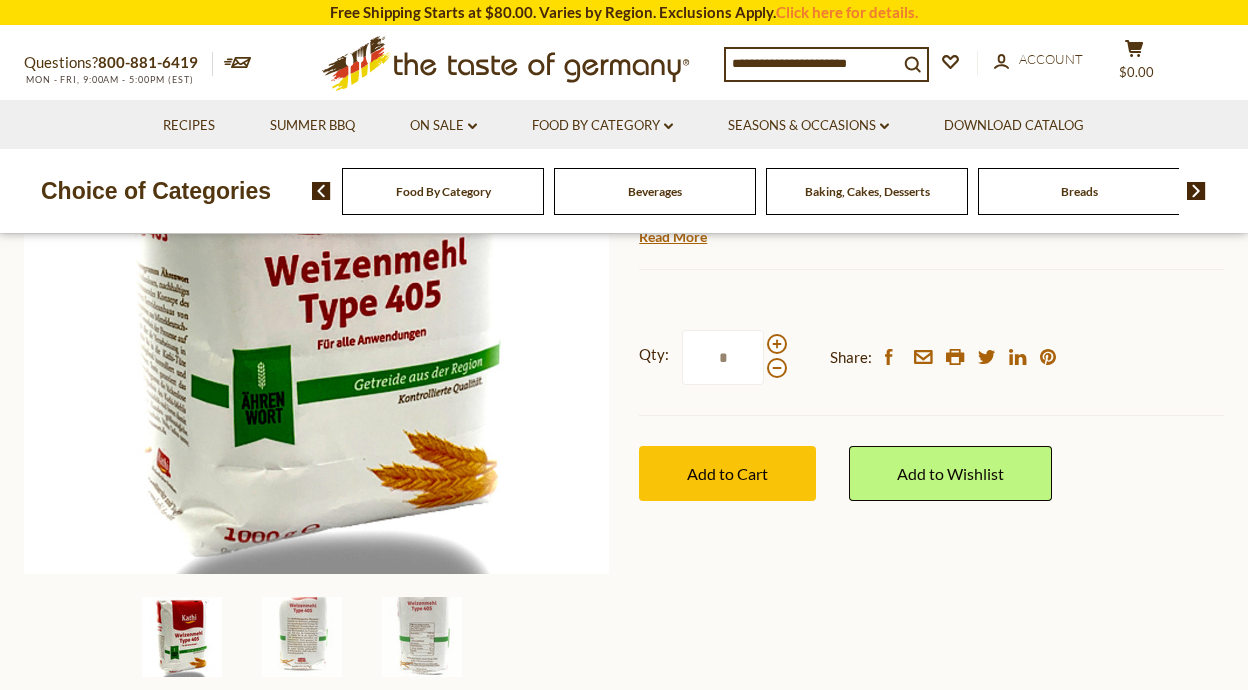 scroll, scrollTop: 0, scrollLeft: 0, axis: both 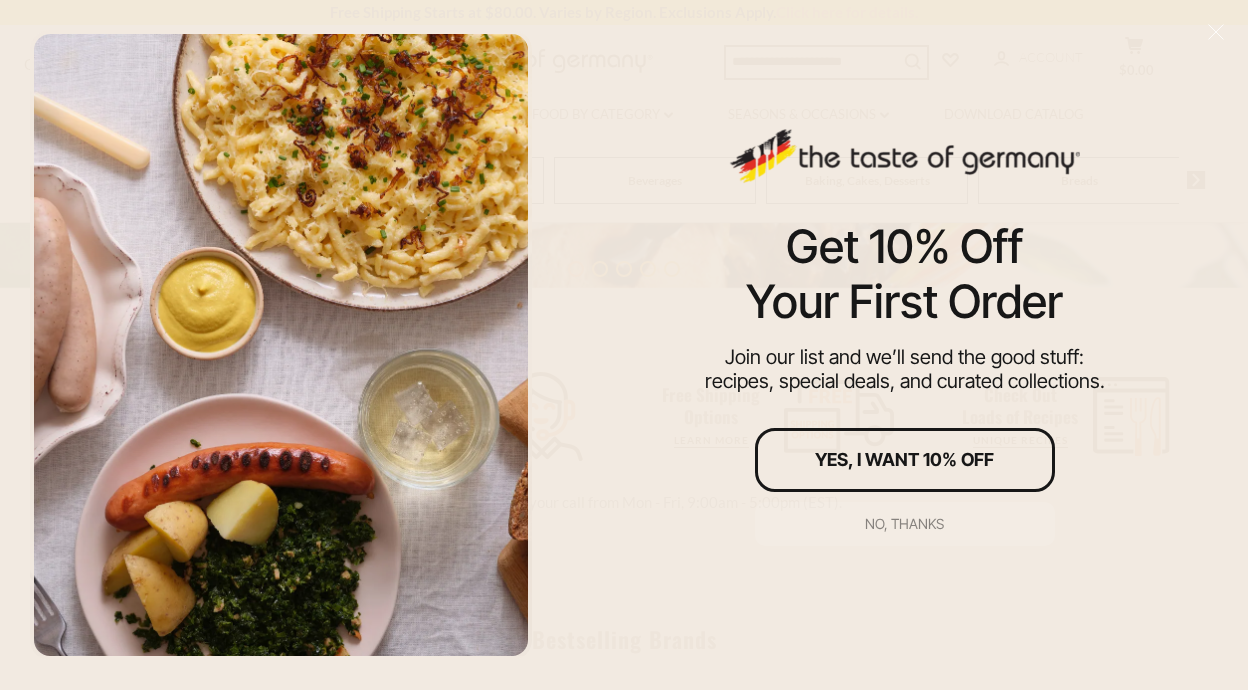 click on "No, thanks" at bounding box center [904, 524] 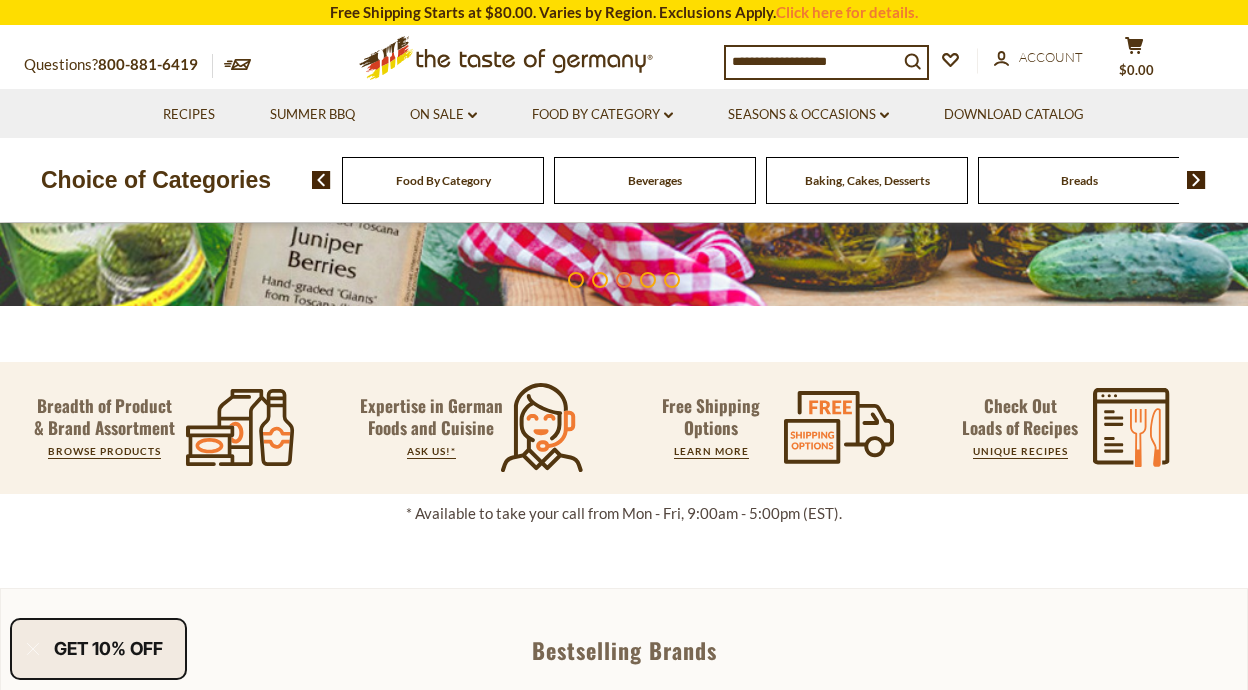 scroll, scrollTop: 510, scrollLeft: 0, axis: vertical 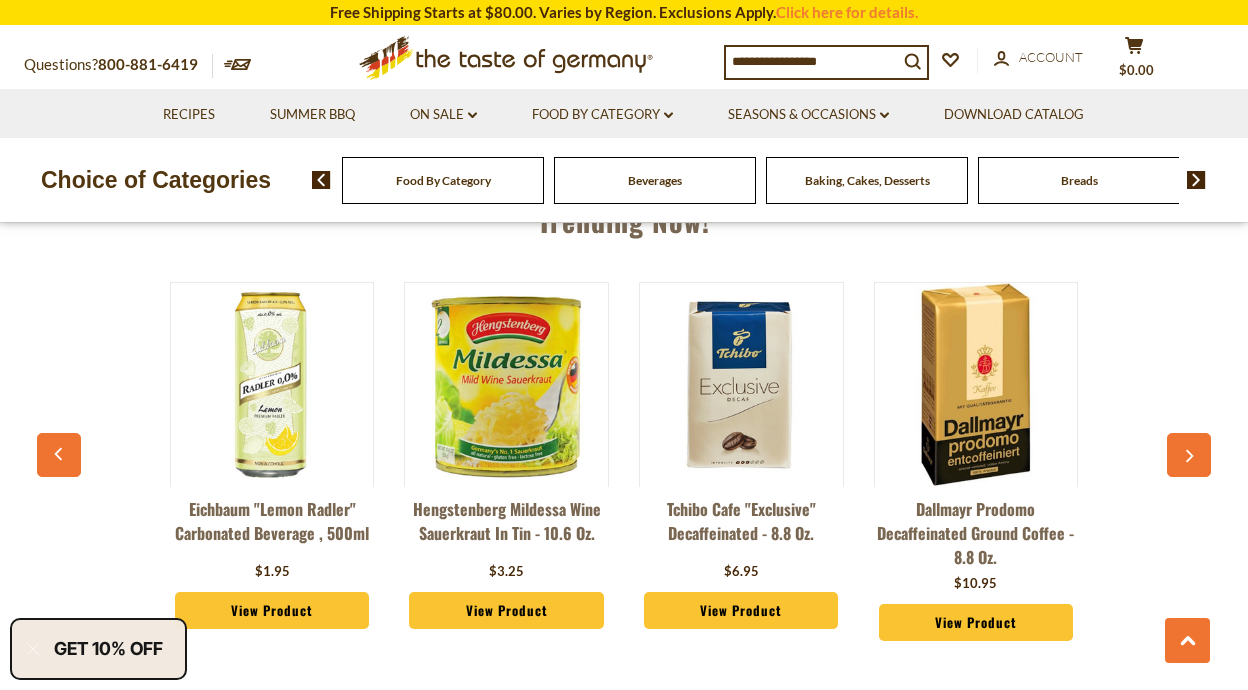 click 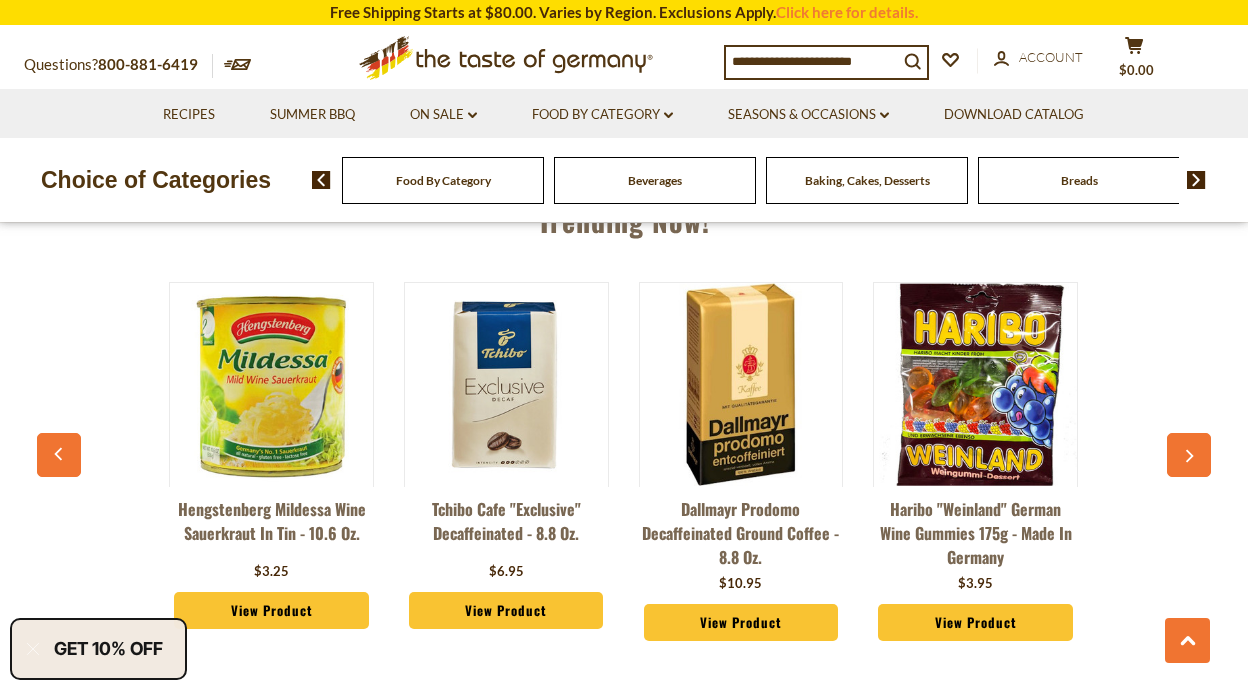 click 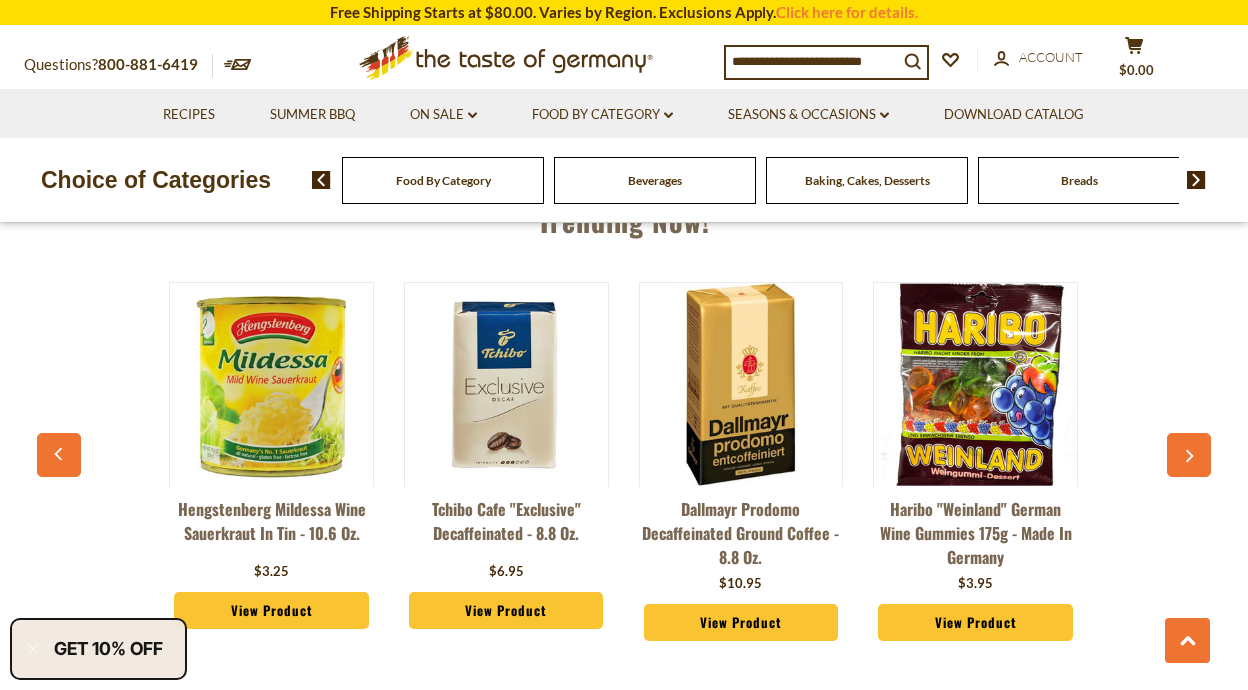 scroll, scrollTop: 0, scrollLeft: 441, axis: horizontal 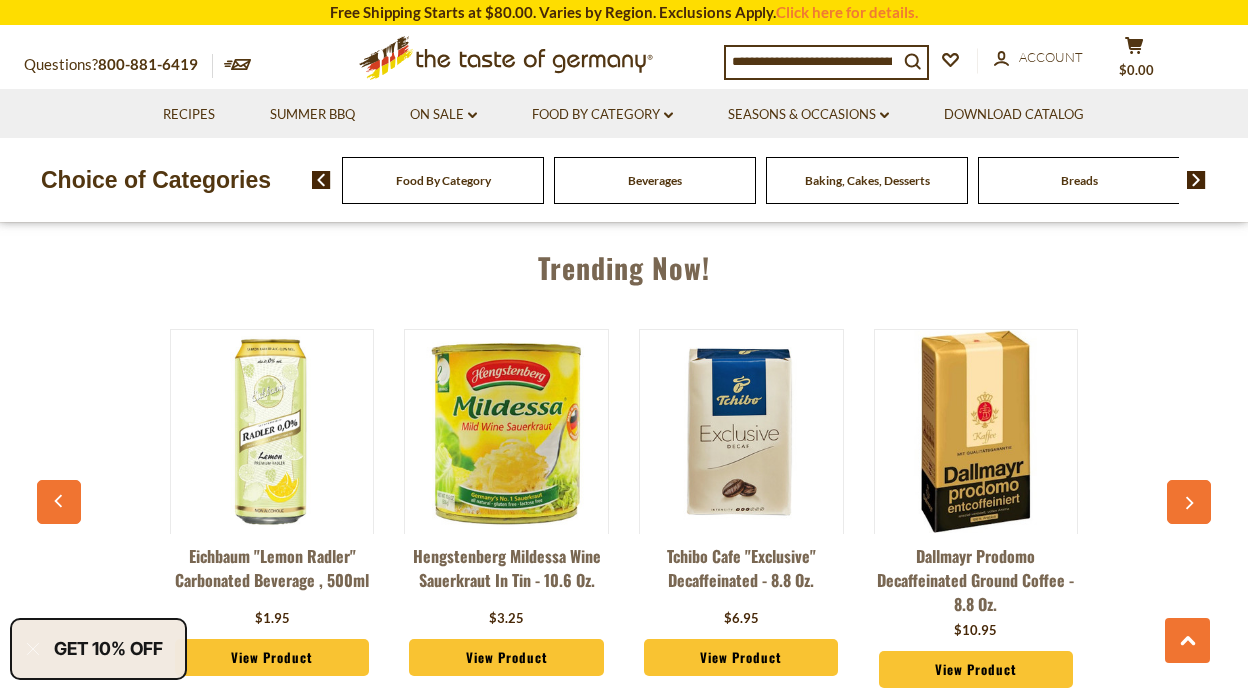 click at bounding box center [59, 502] 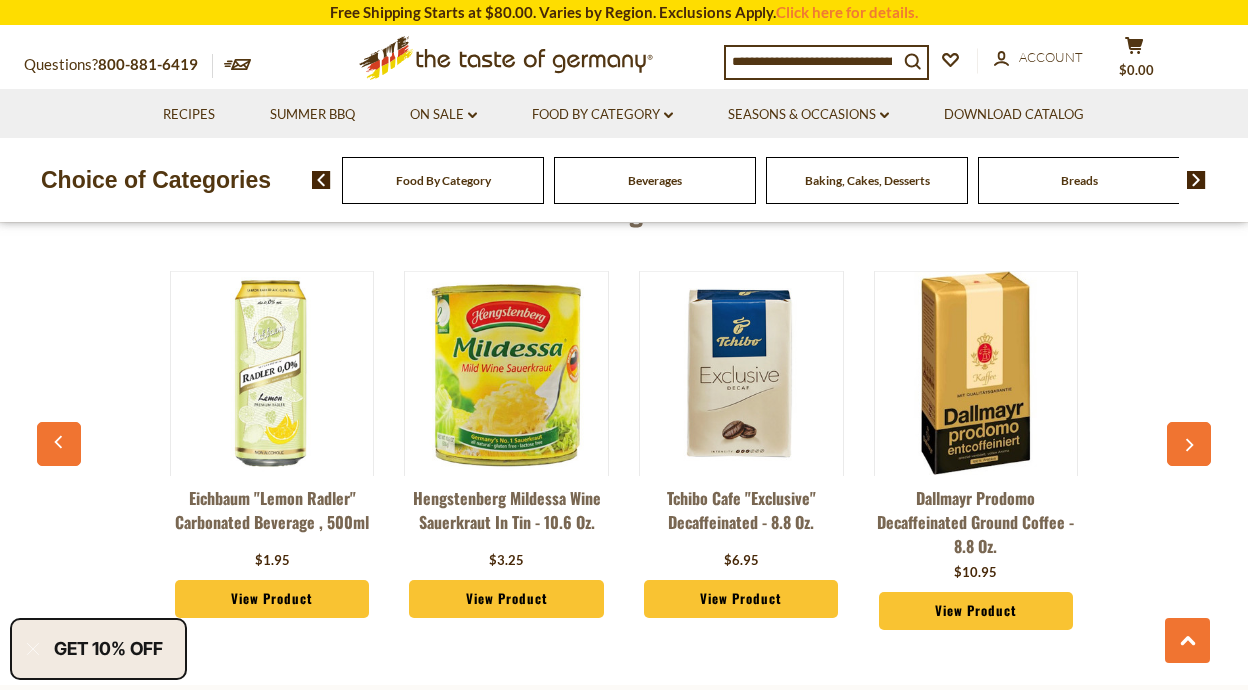 scroll, scrollTop: 2115, scrollLeft: 0, axis: vertical 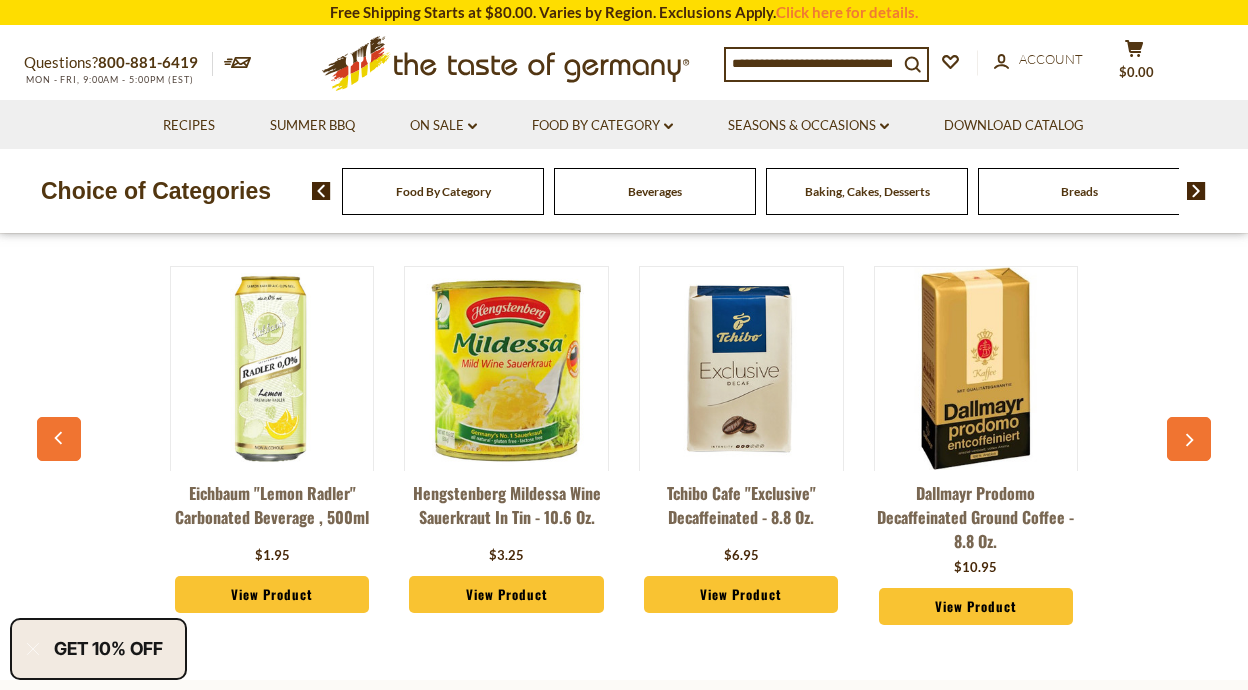click 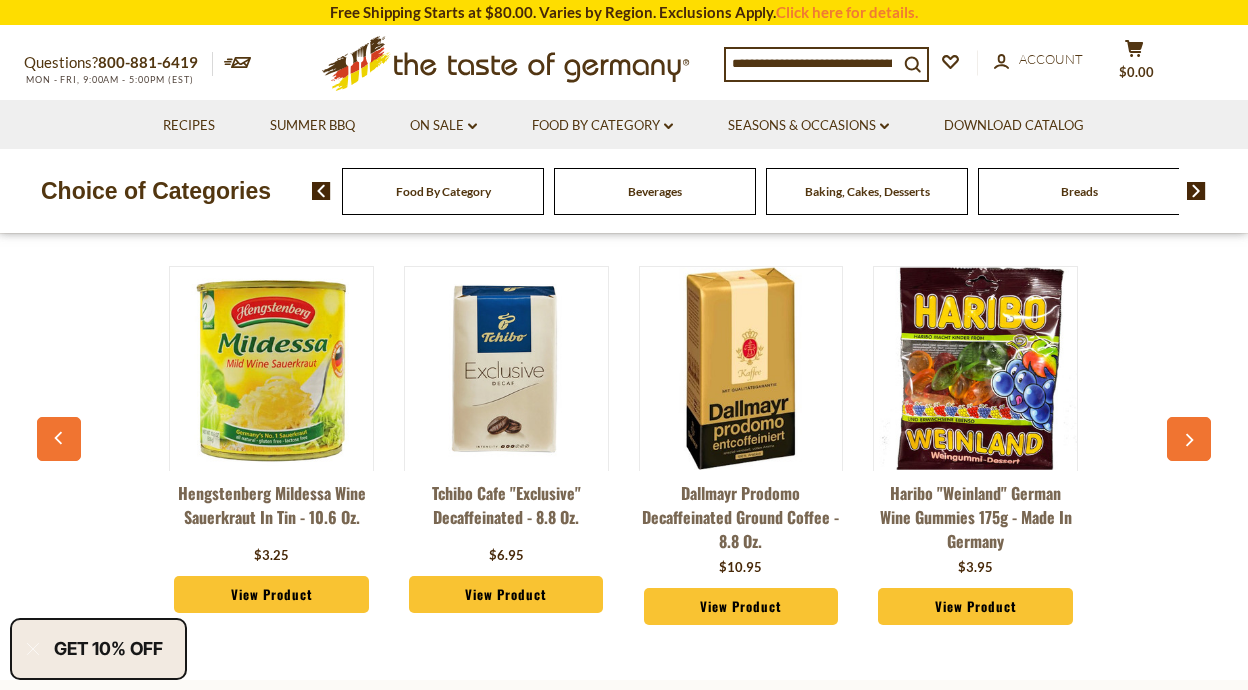 click 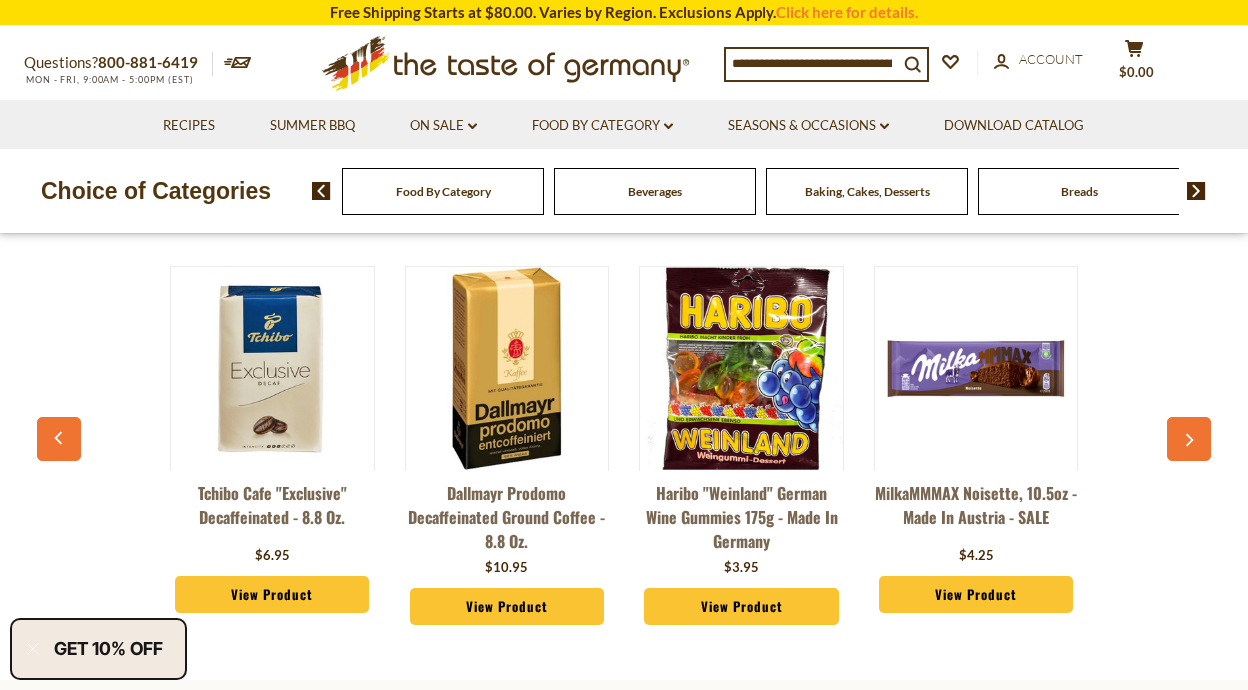 scroll, scrollTop: 0, scrollLeft: 470, axis: horizontal 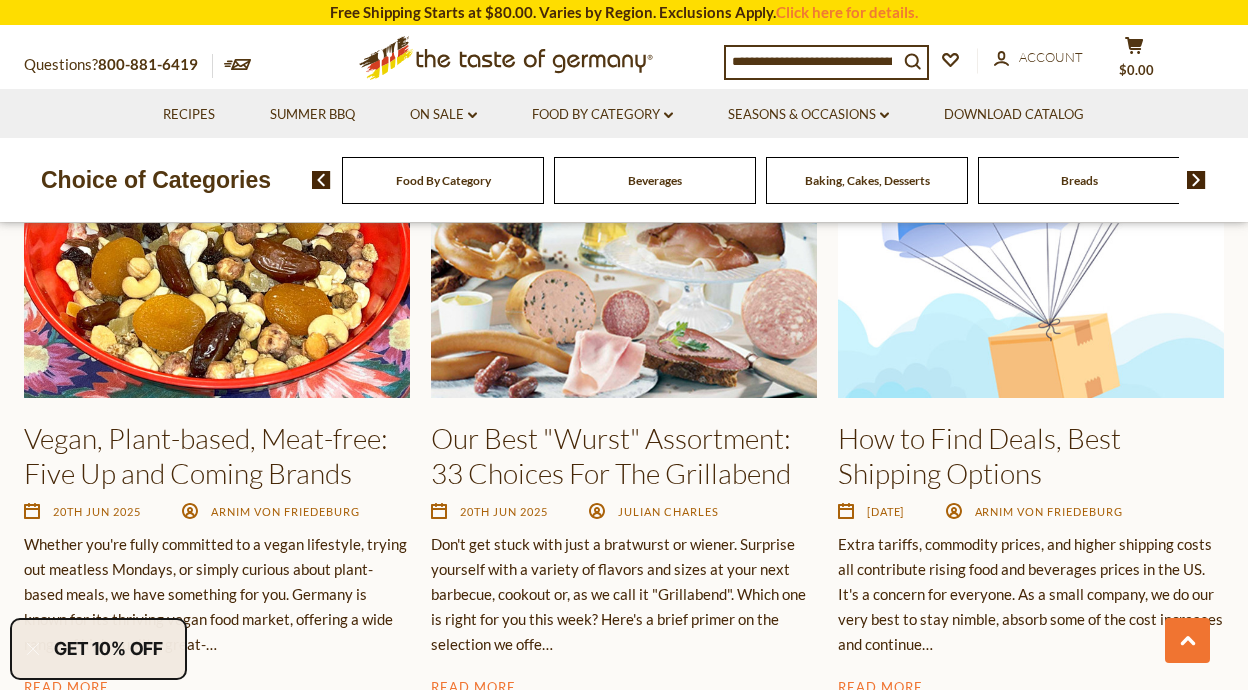 click on "How to Find Deals, Best Shipping Options" at bounding box center [1031, 456] 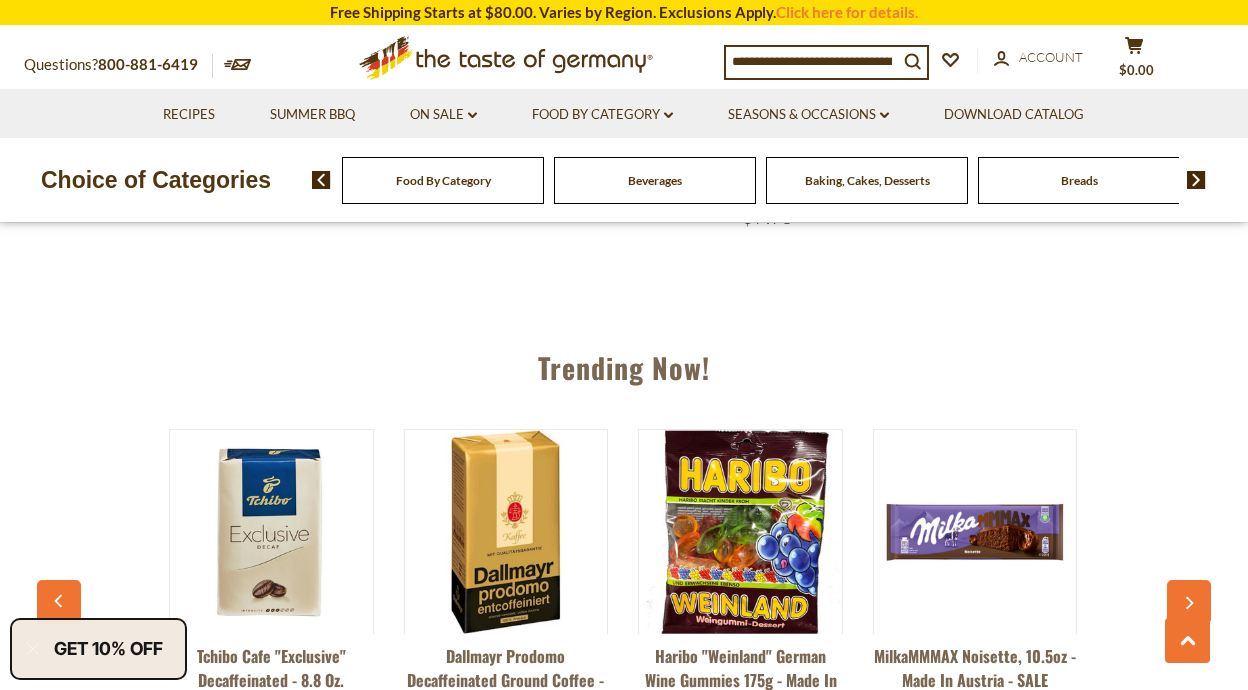 scroll, scrollTop: 1940, scrollLeft: 0, axis: vertical 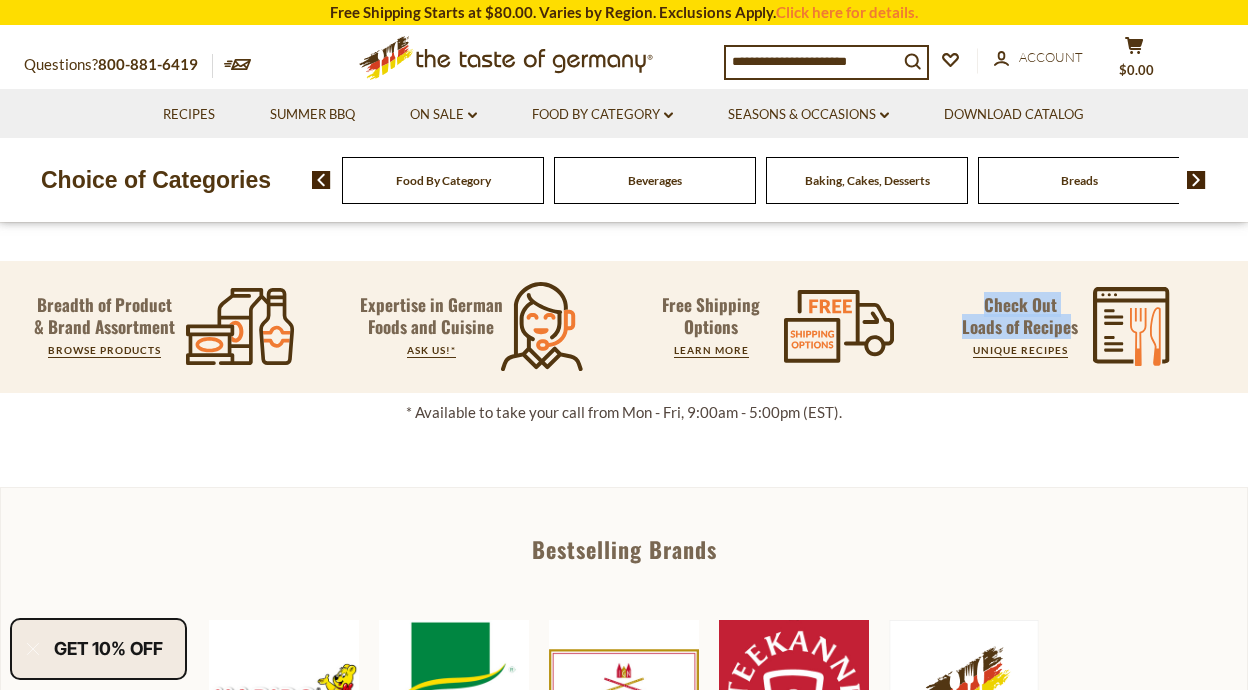 drag, startPoint x: 983, startPoint y: 305, endPoint x: 1073, endPoint y: 327, distance: 92.64988 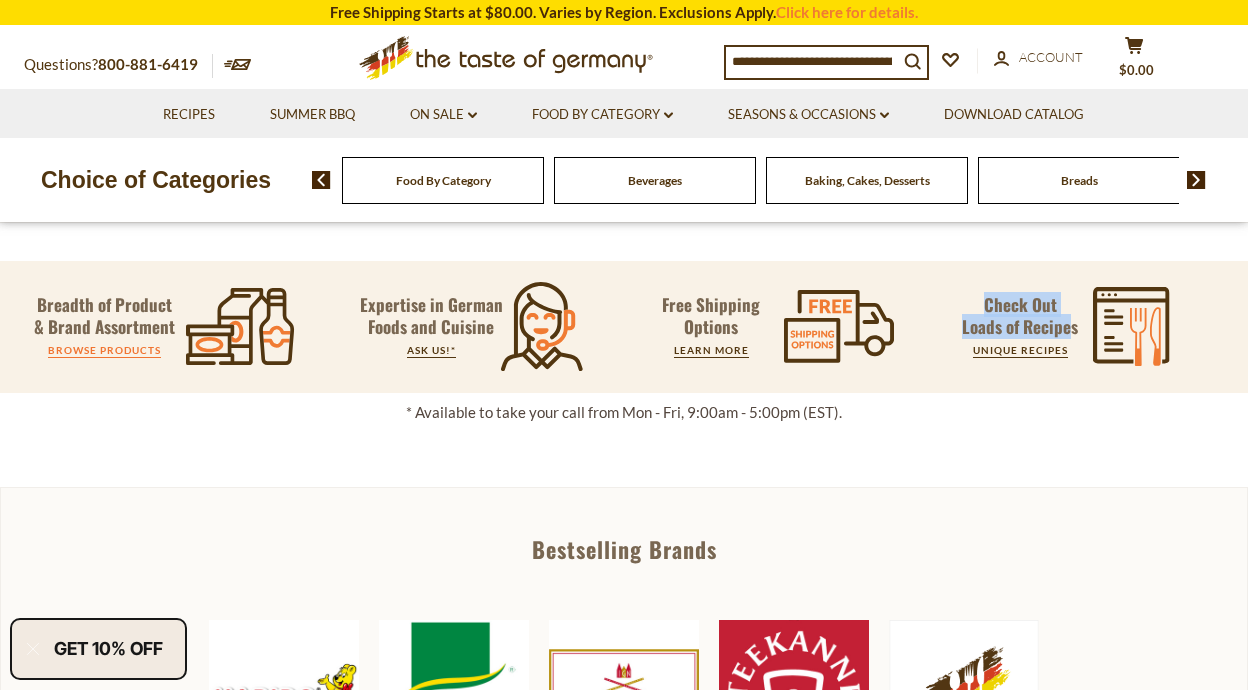click on "BROWSE PRODUCTS" at bounding box center [104, 350] 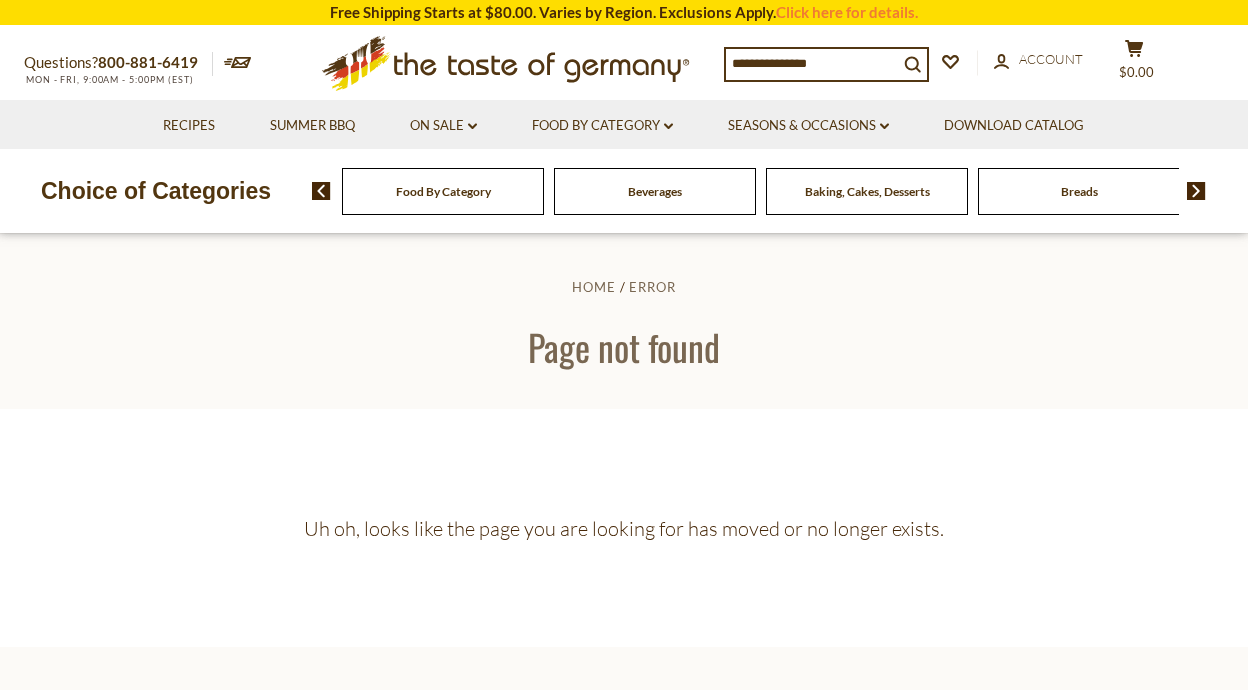 scroll, scrollTop: 0, scrollLeft: 0, axis: both 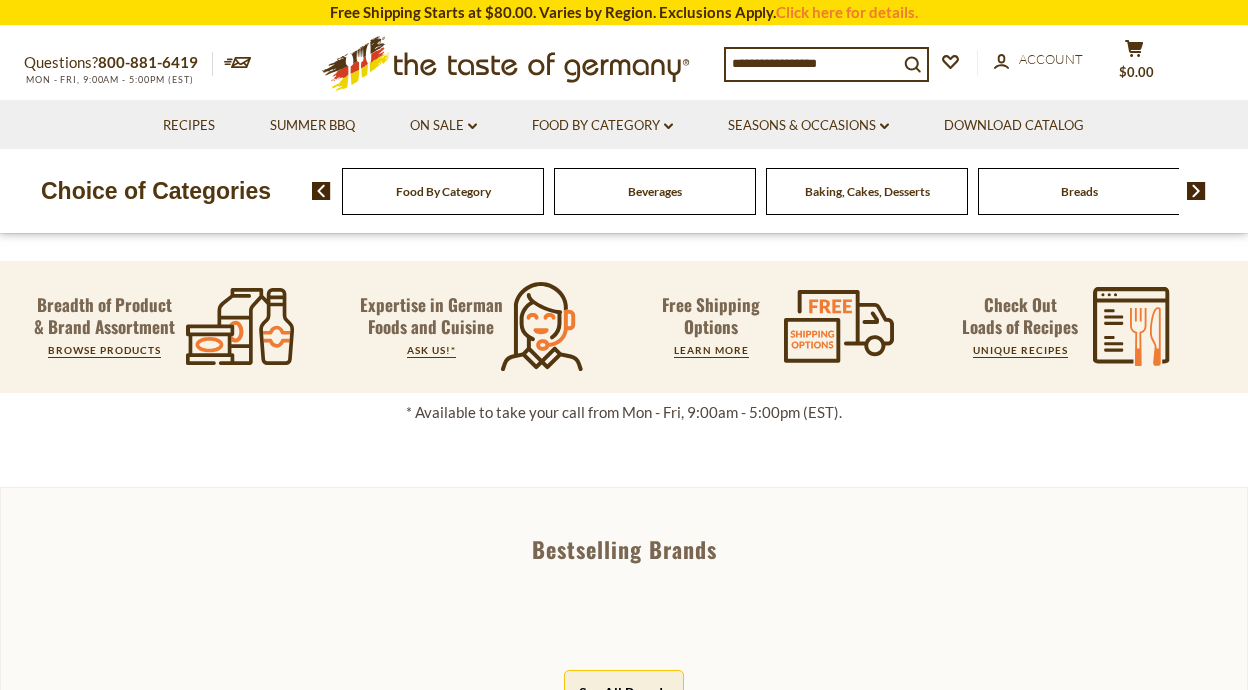 click 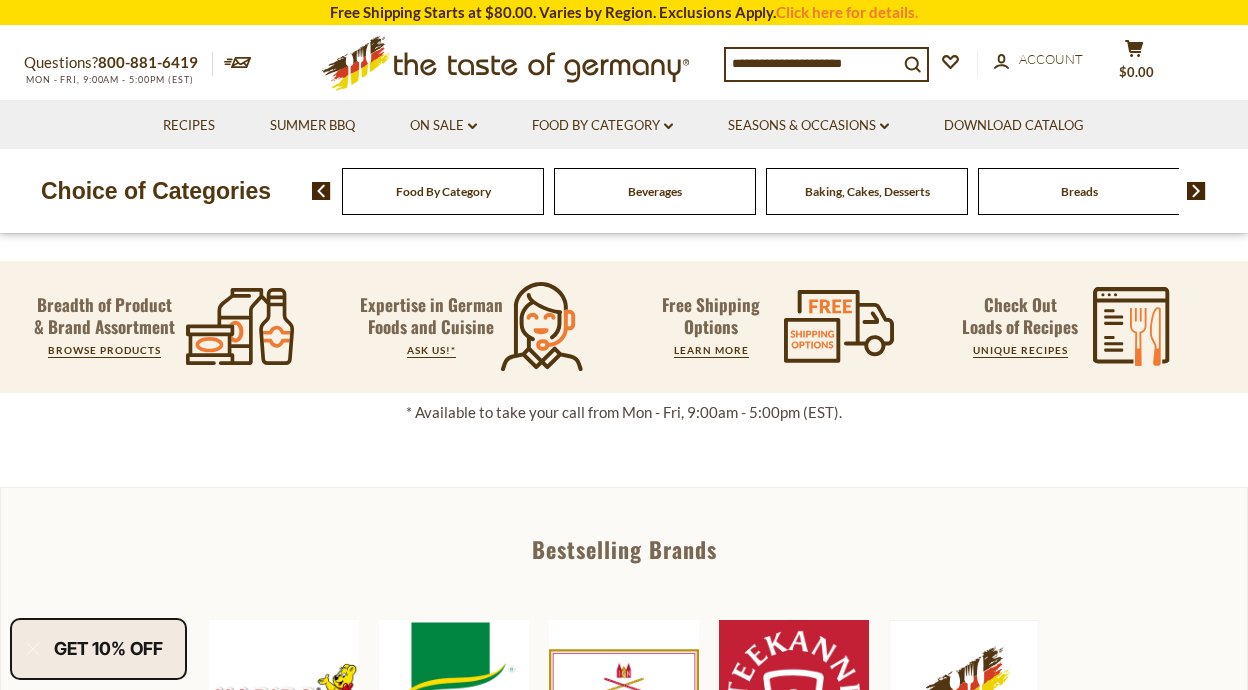 click on "Breadth of Product & Brand Assortment" at bounding box center (104, 316) 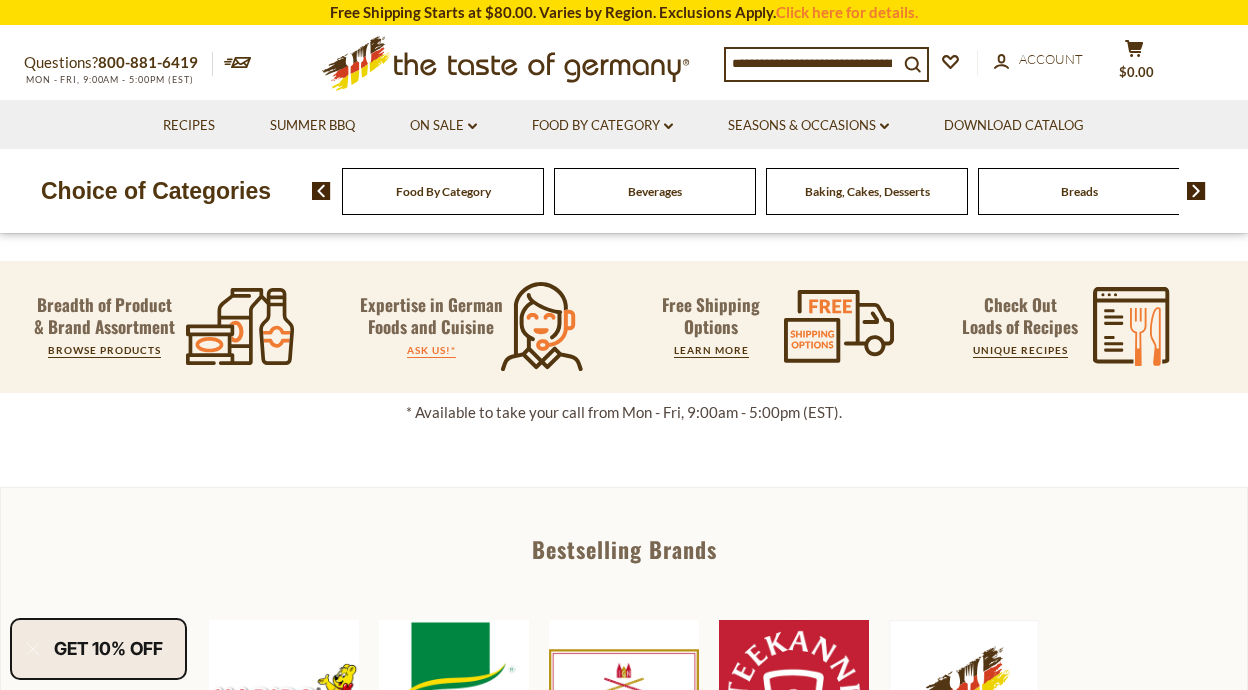 click on "ASK US!*" at bounding box center (431, 350) 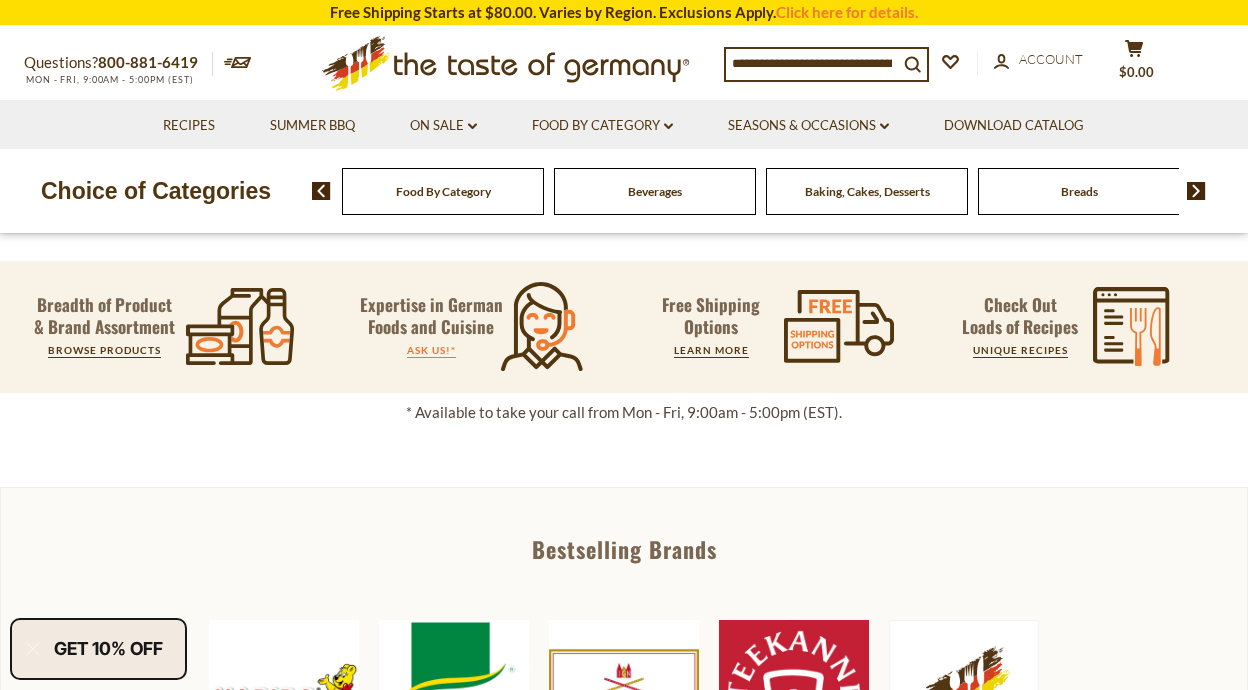 click on "ASK US!*" at bounding box center [431, 350] 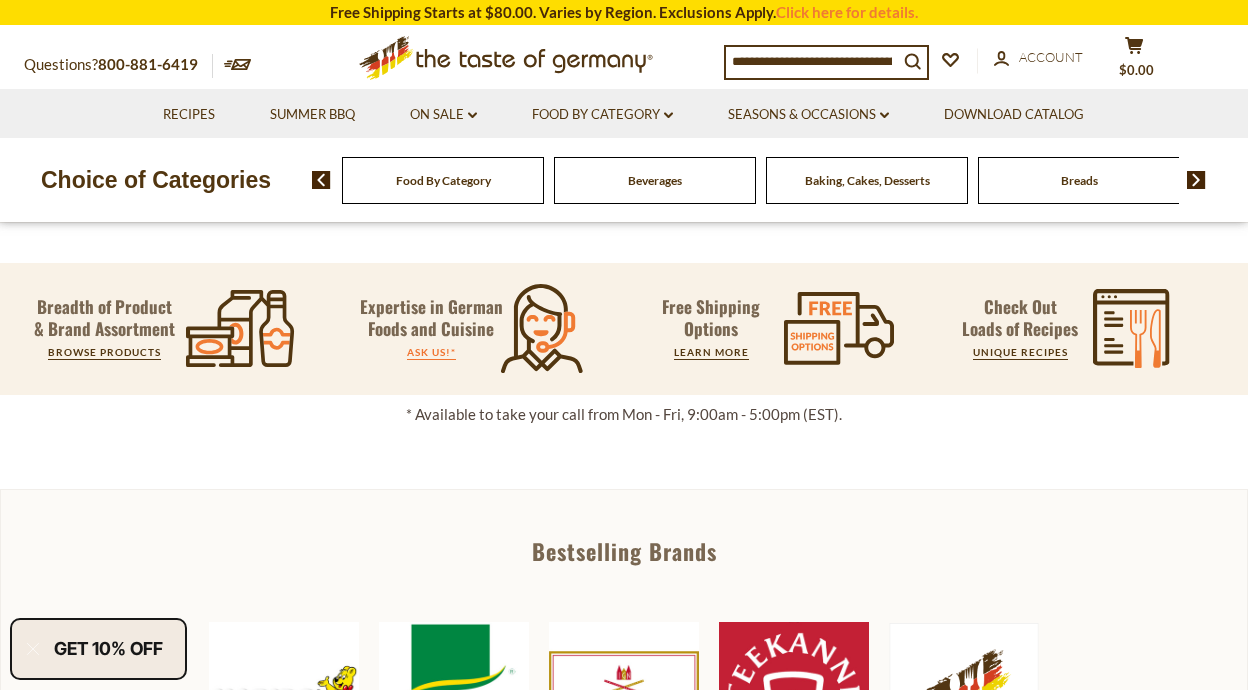 scroll, scrollTop: 601, scrollLeft: 0, axis: vertical 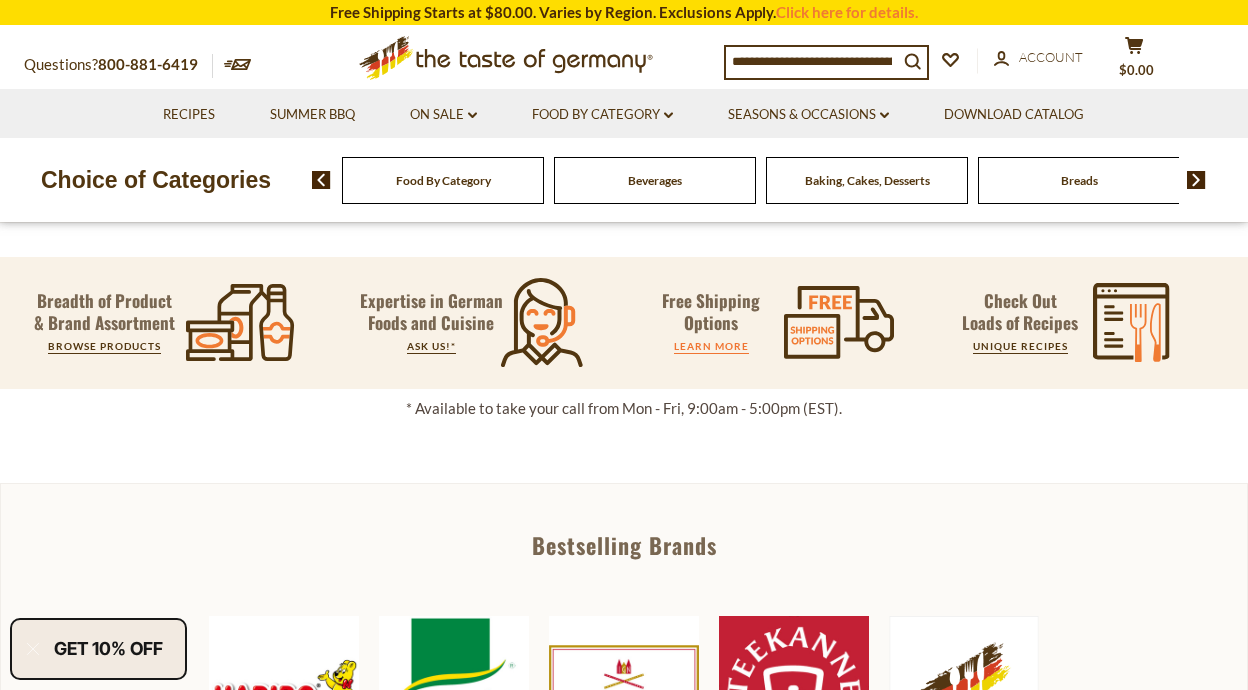 click on "LEARN MORE" at bounding box center [711, 346] 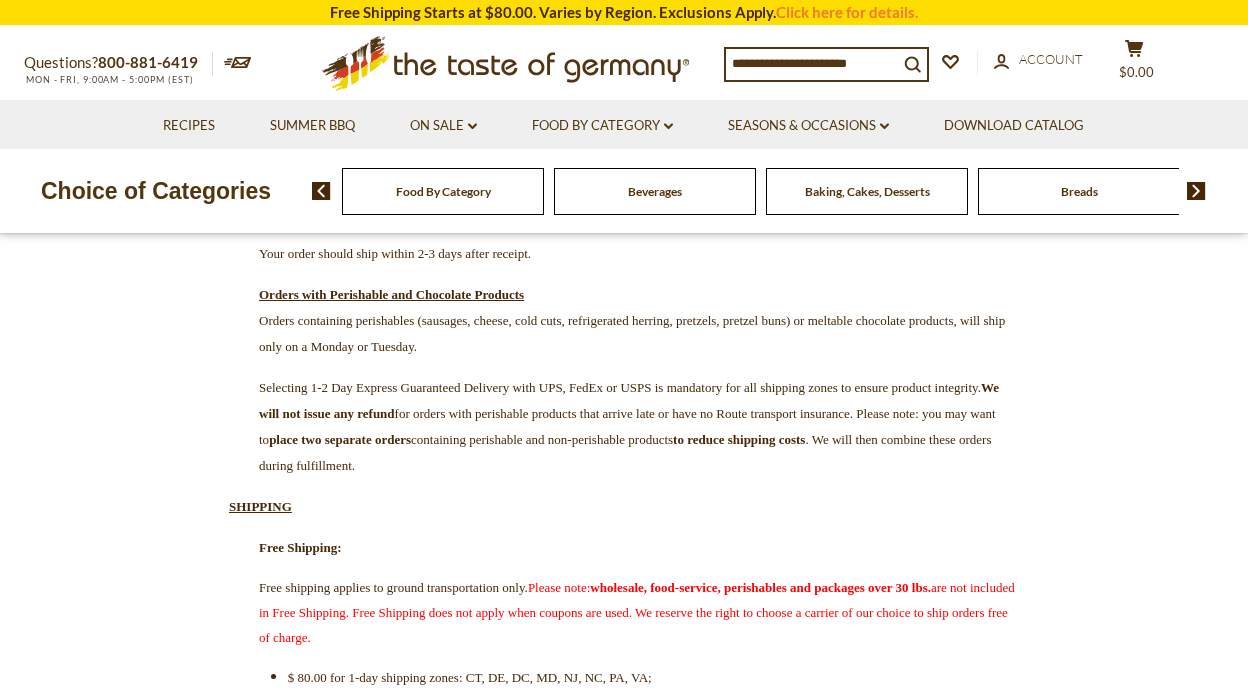 scroll, scrollTop: 0, scrollLeft: 0, axis: both 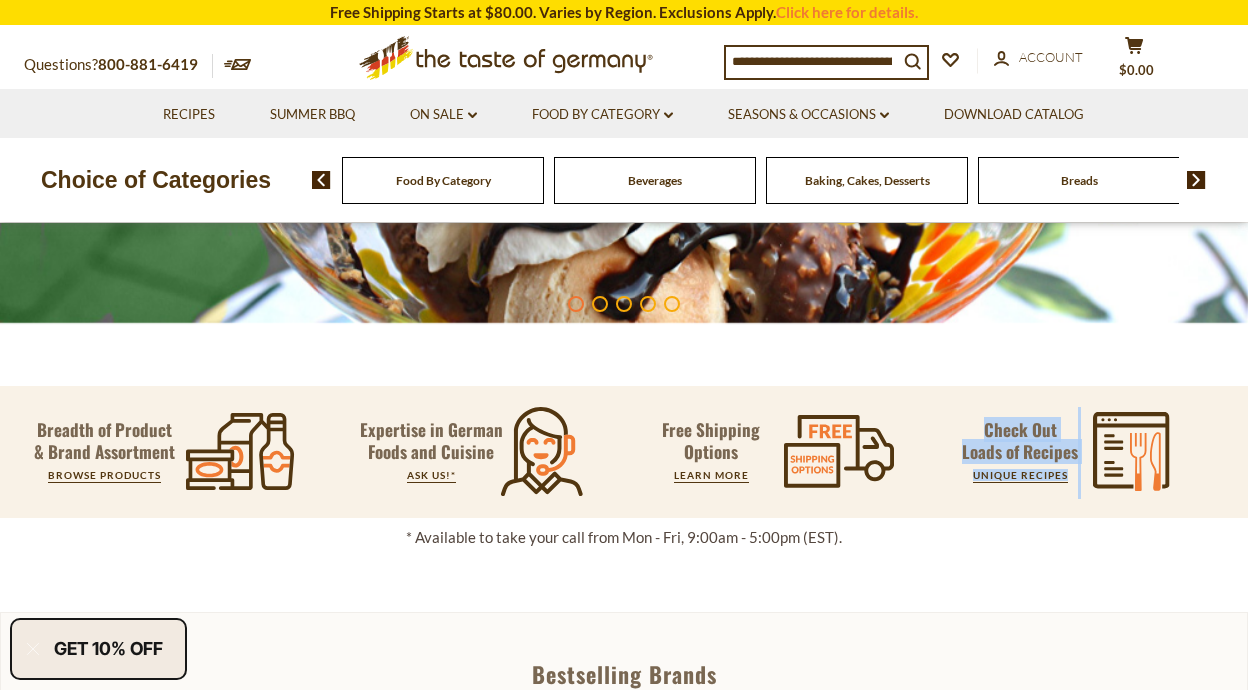 drag, startPoint x: 984, startPoint y: 429, endPoint x: 1080, endPoint y: 454, distance: 99.20181 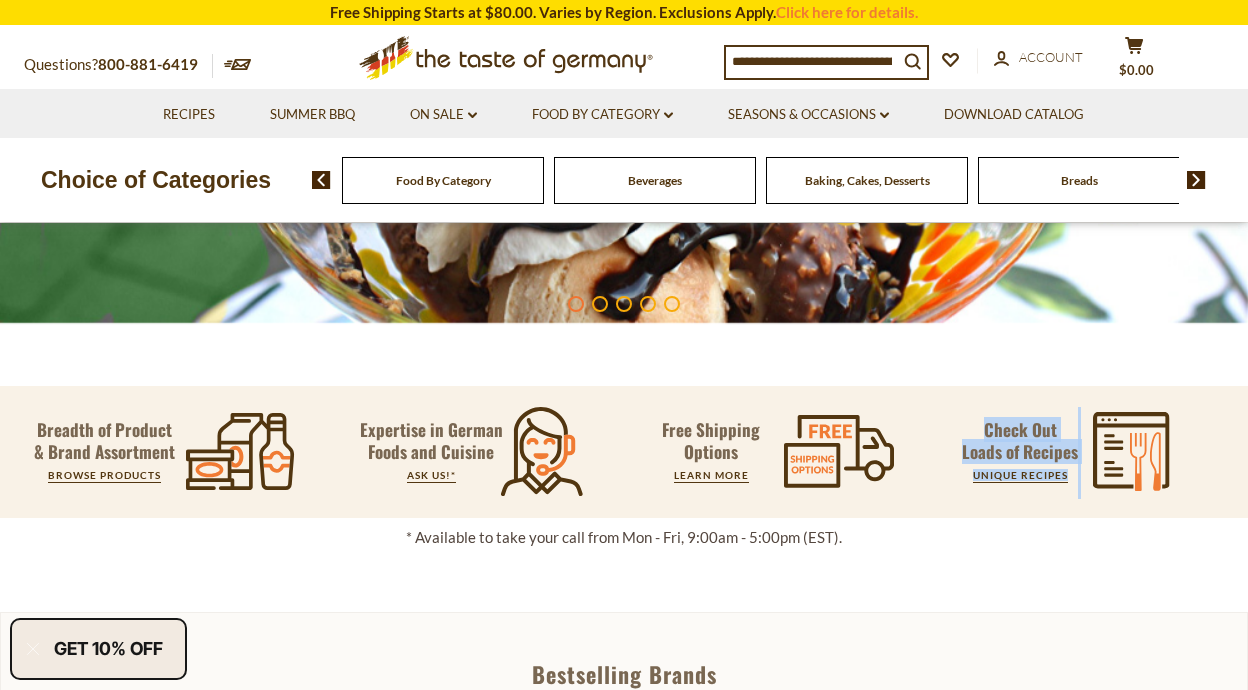 click on "Check Out  Loads of Recipes" at bounding box center [1020, 441] 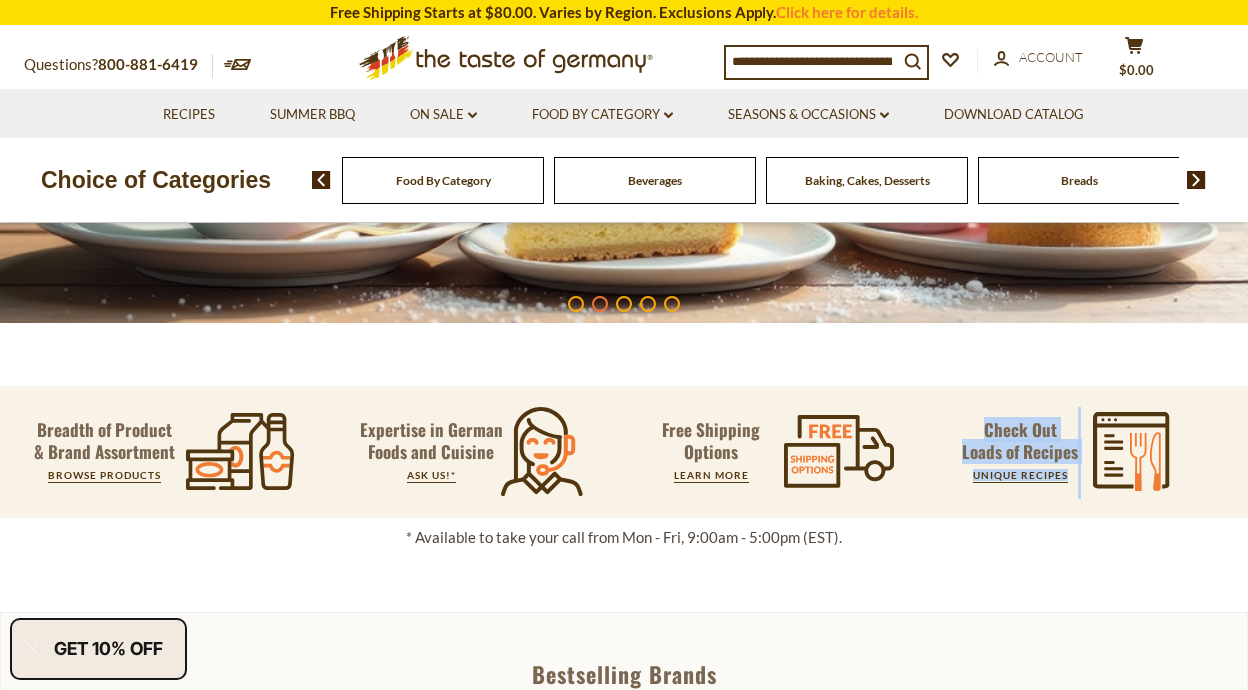 drag, startPoint x: 989, startPoint y: 426, endPoint x: 1079, endPoint y: 448, distance: 92.64988 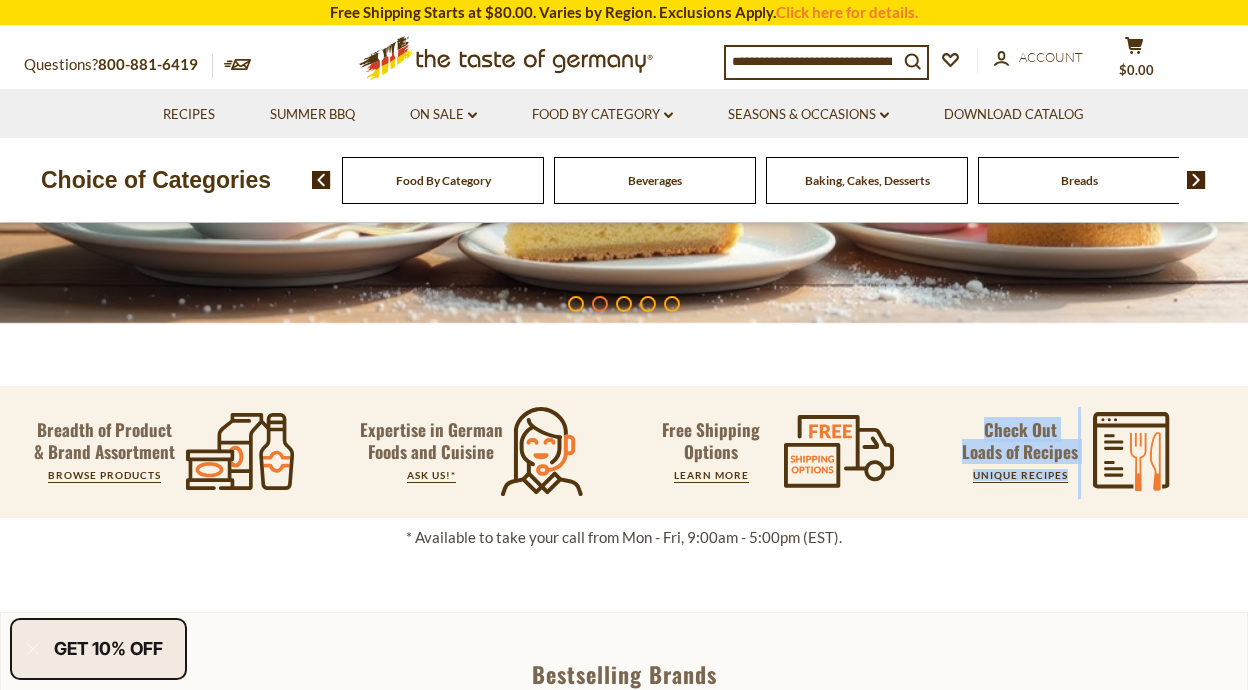 click at bounding box center (812, 61) 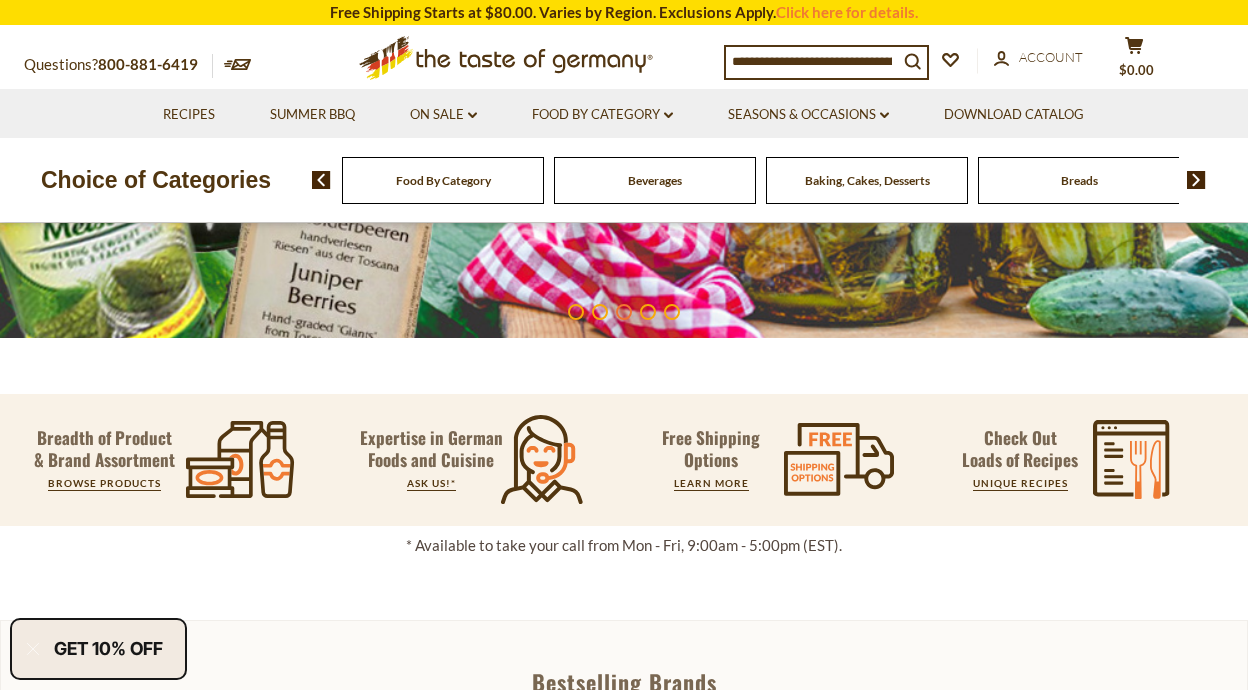 scroll, scrollTop: 475, scrollLeft: 0, axis: vertical 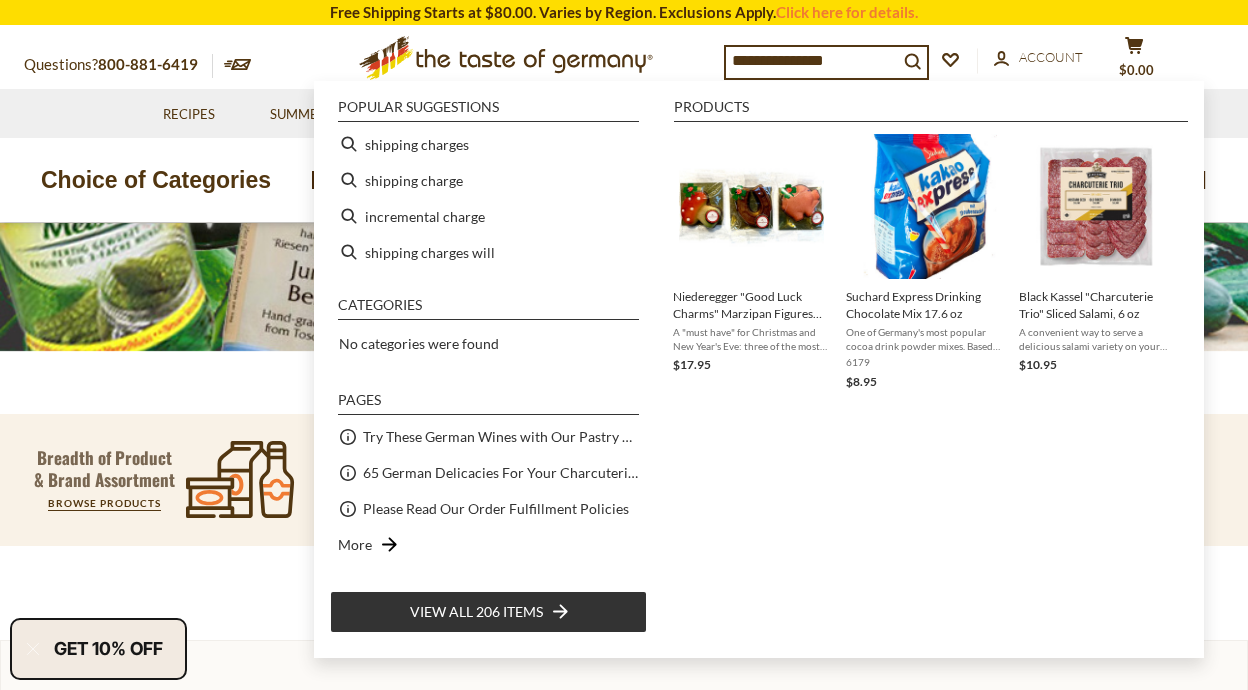 type on "**********" 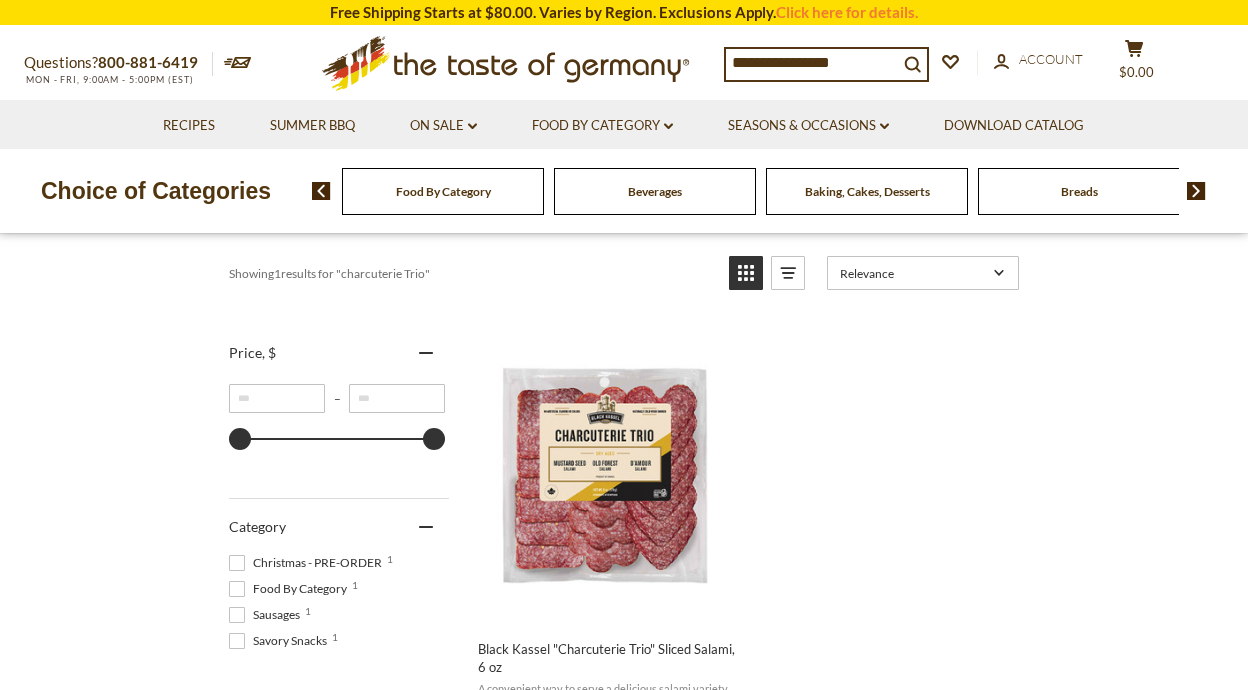 scroll, scrollTop: 296, scrollLeft: 0, axis: vertical 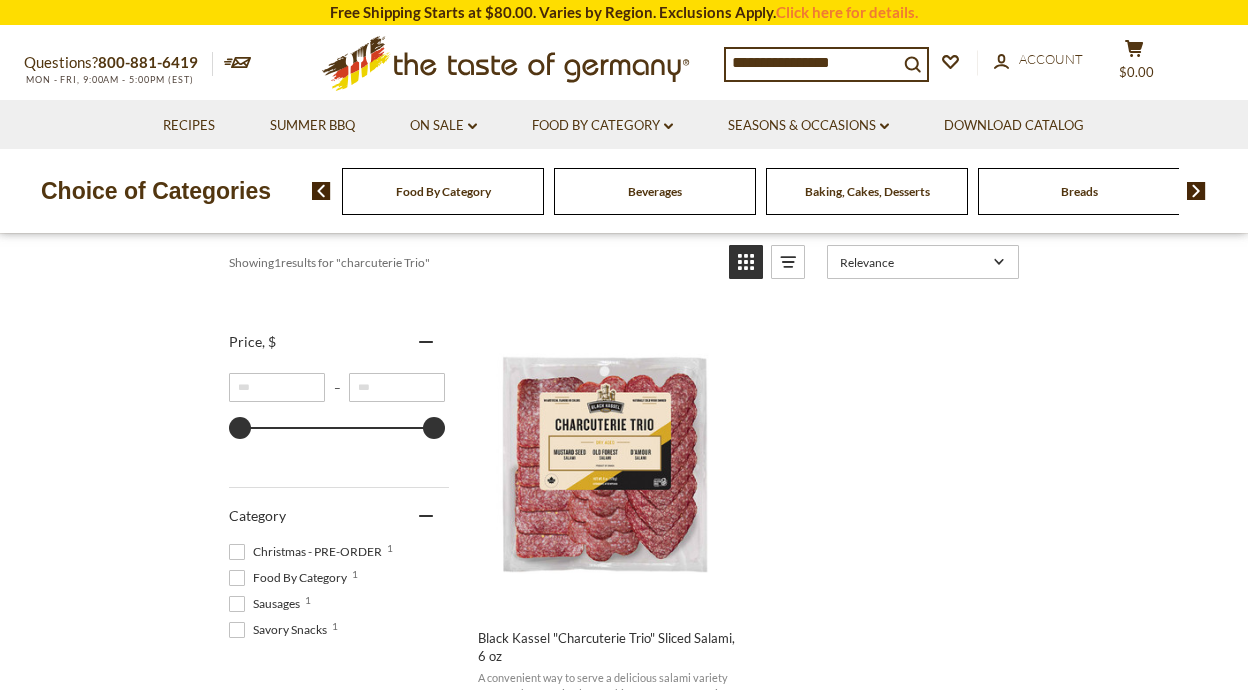 drag, startPoint x: 865, startPoint y: 59, endPoint x: 681, endPoint y: 58, distance: 184.00272 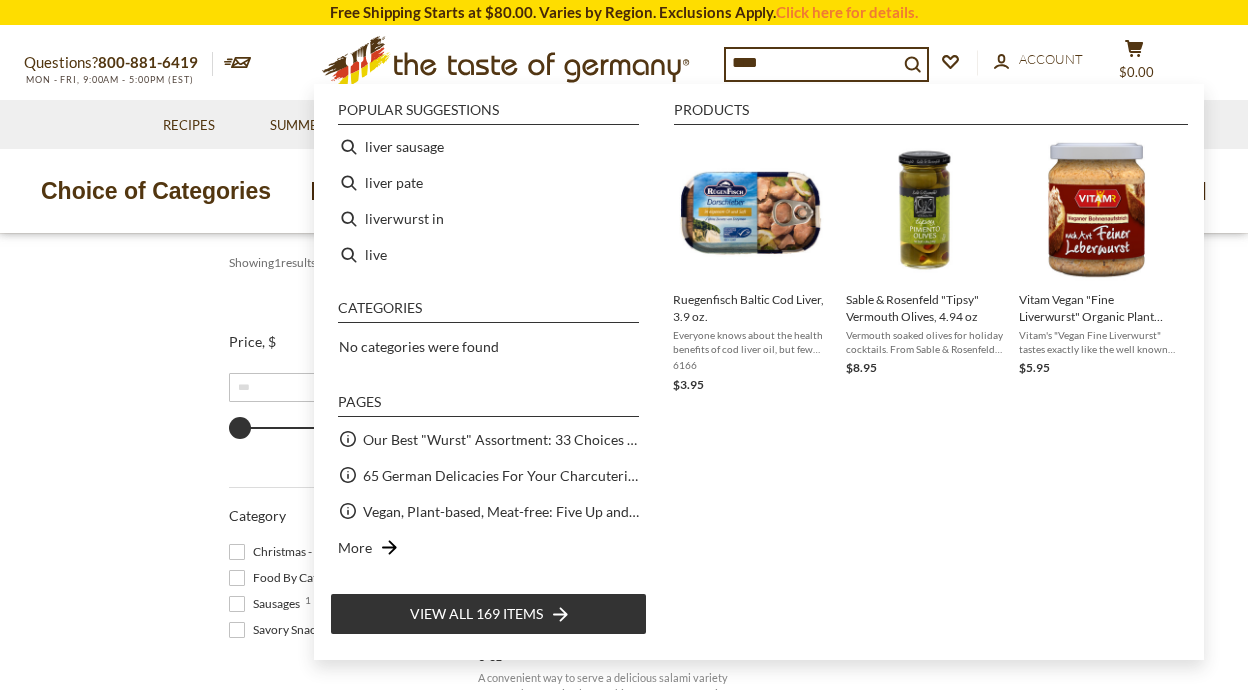 type on "***" 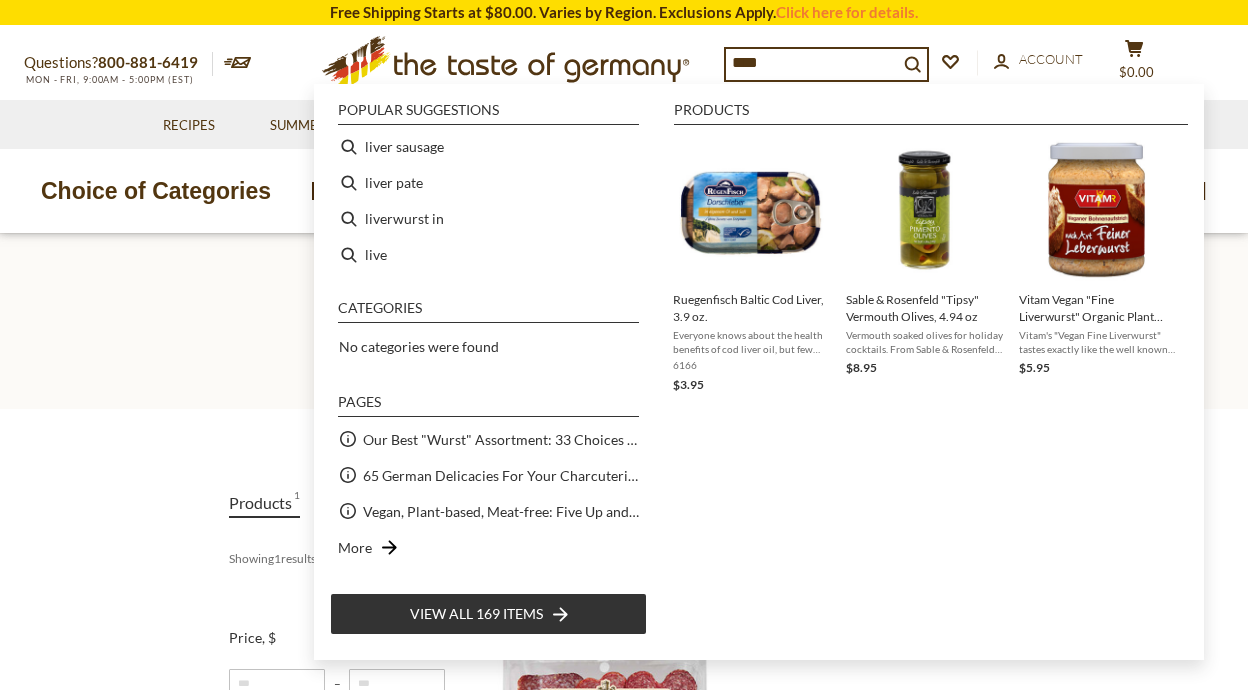 click on "Home" at bounding box center [624, 286] 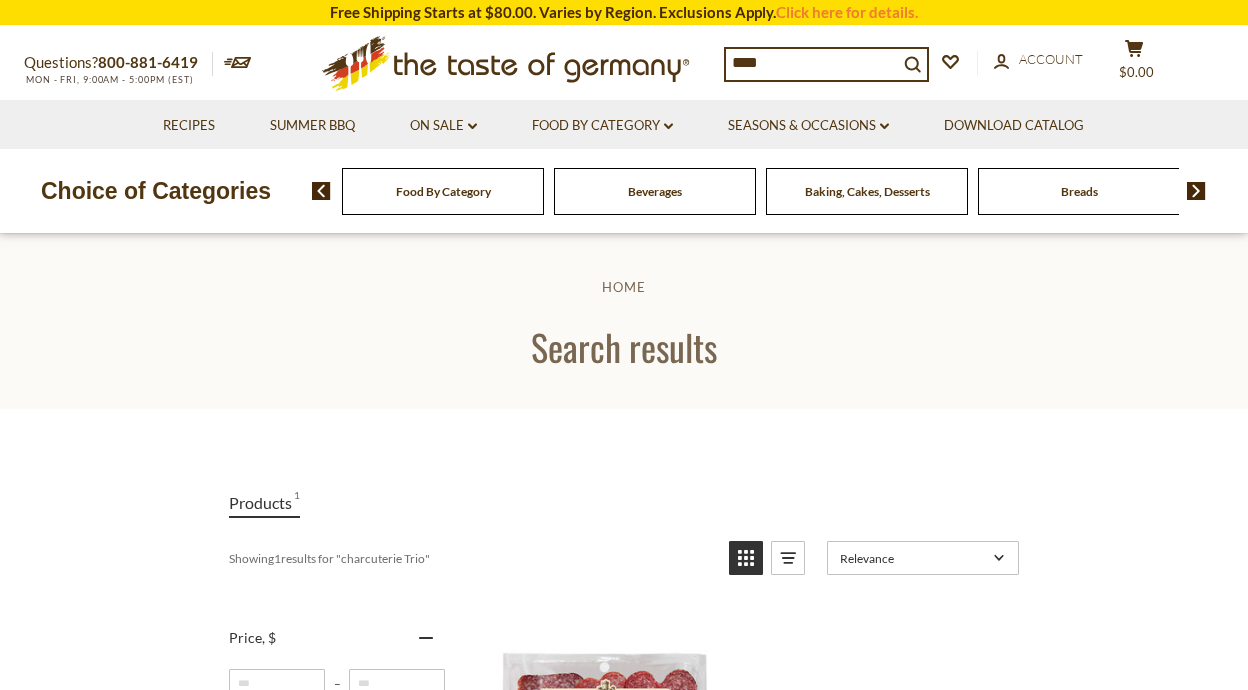 click on ".st0{fill:#EDD300;}
.st1{fill:#D33E21;}" 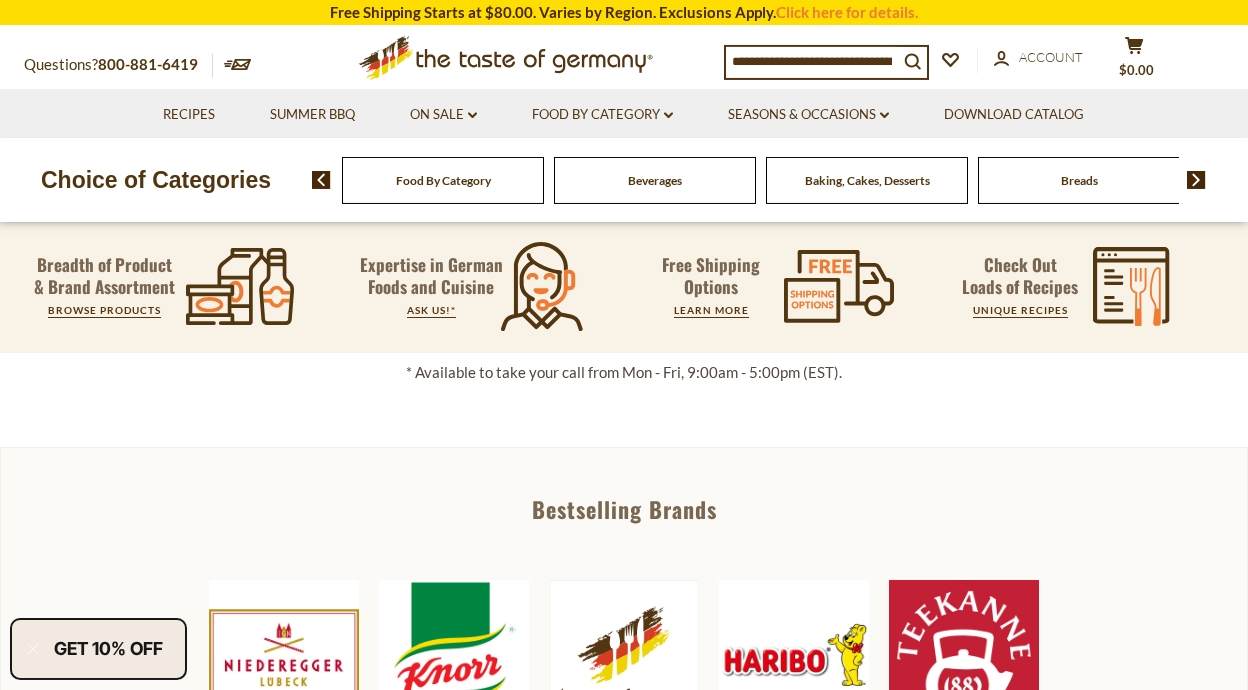 scroll, scrollTop: 629, scrollLeft: 0, axis: vertical 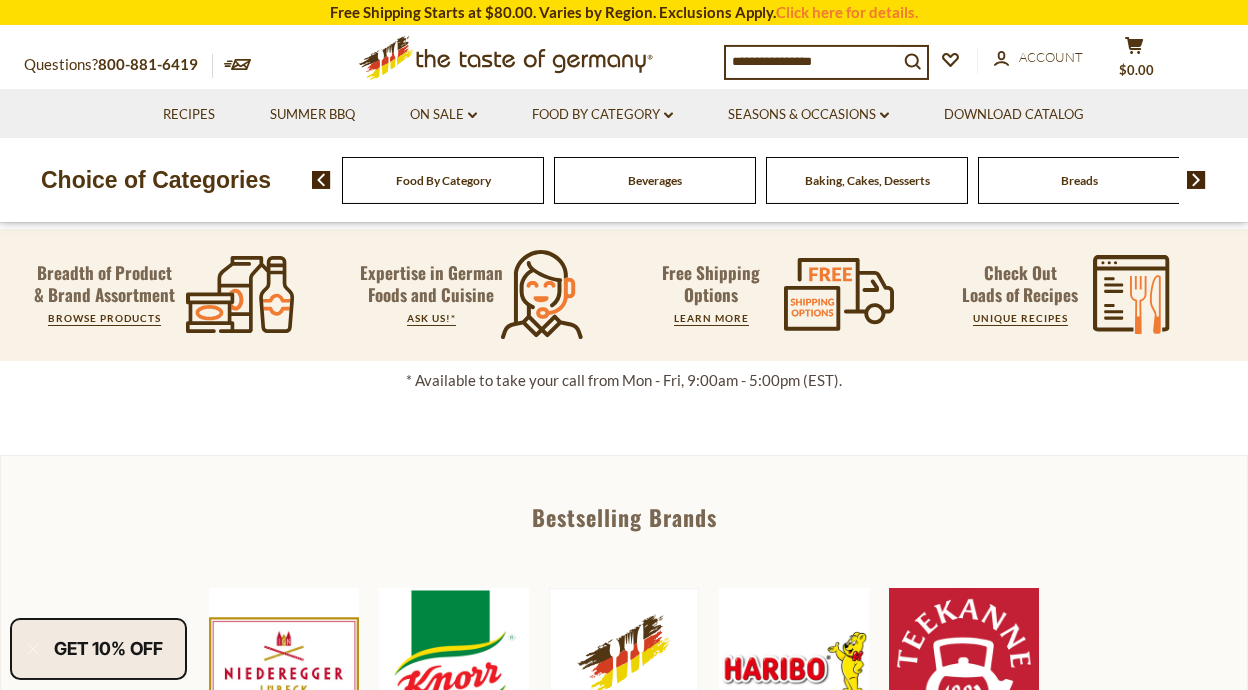 drag, startPoint x: 38, startPoint y: 276, endPoint x: 187, endPoint y: 318, distance: 154.80634 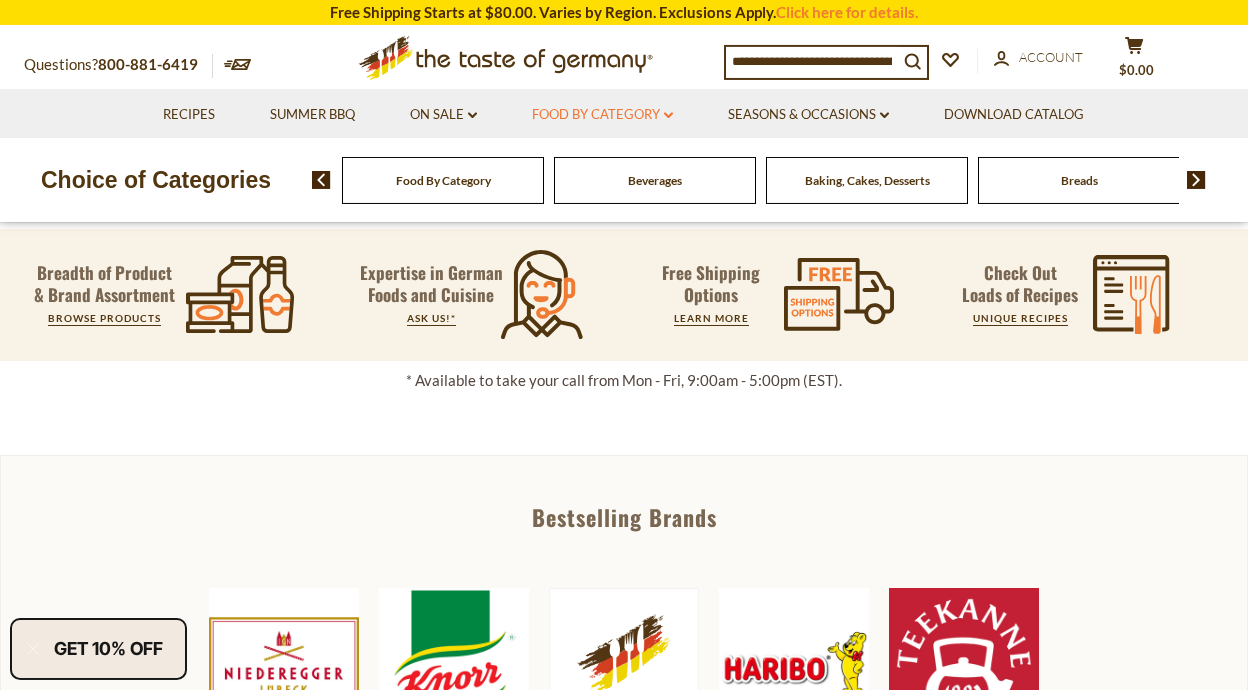 click 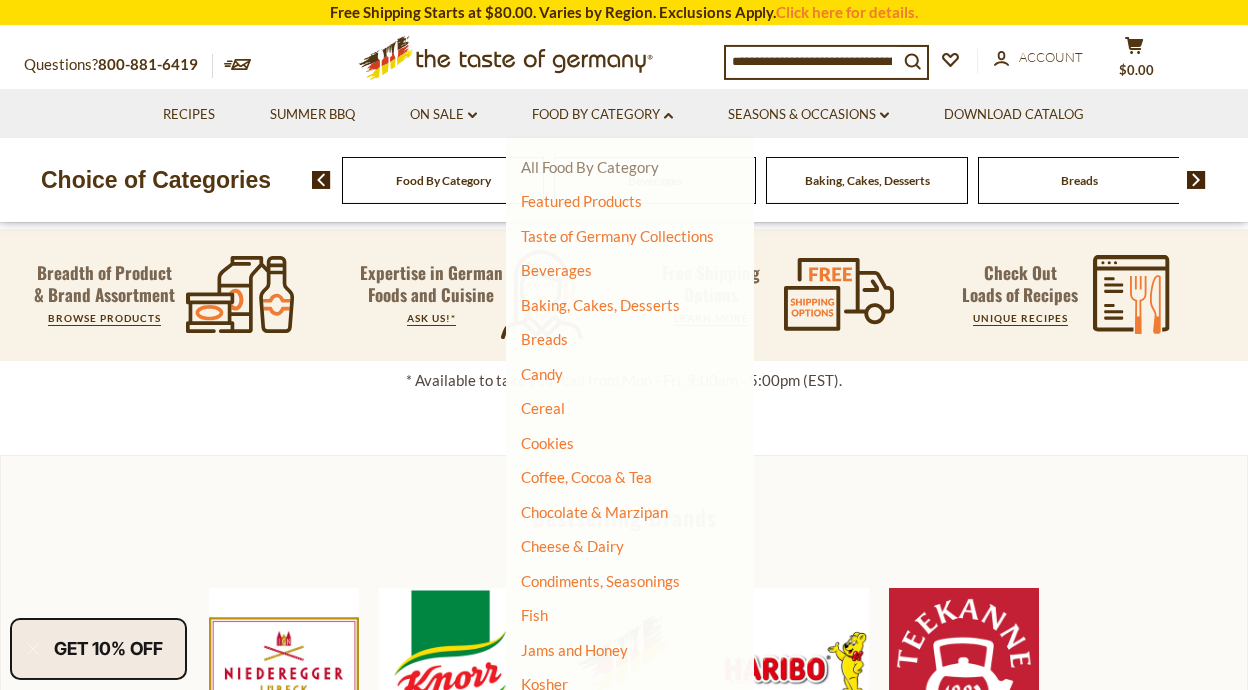 click on "All Food By Category" at bounding box center [590, 167] 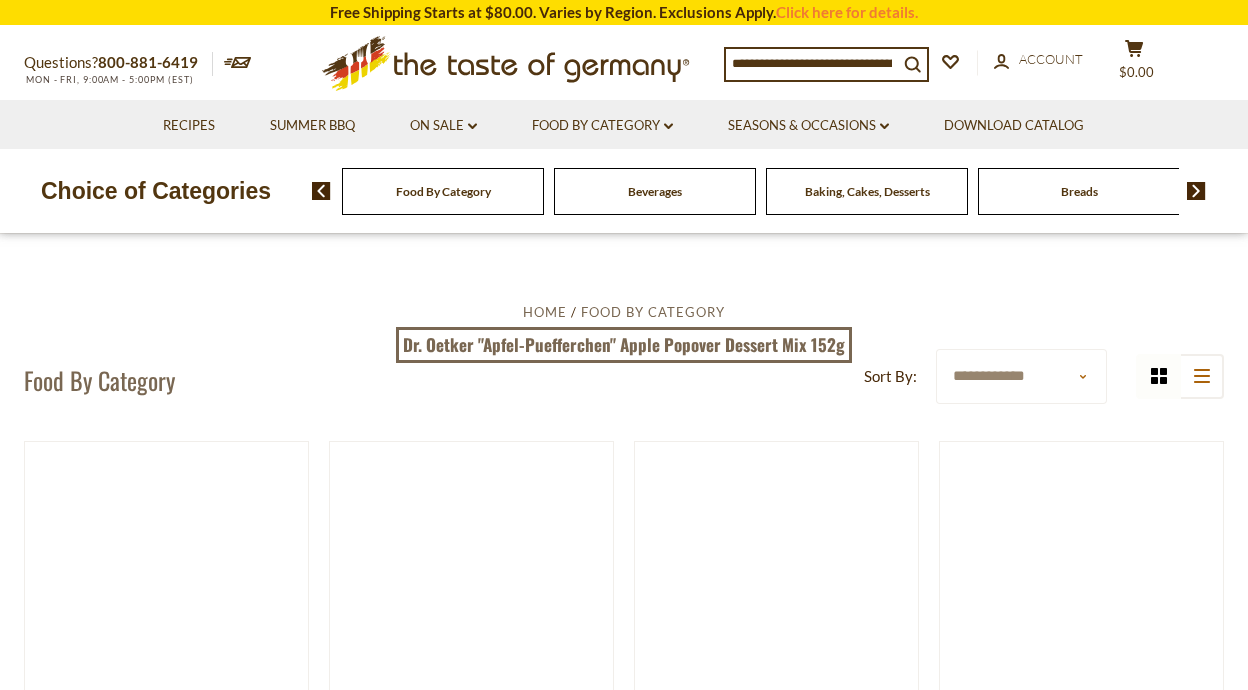 scroll, scrollTop: 0, scrollLeft: 0, axis: both 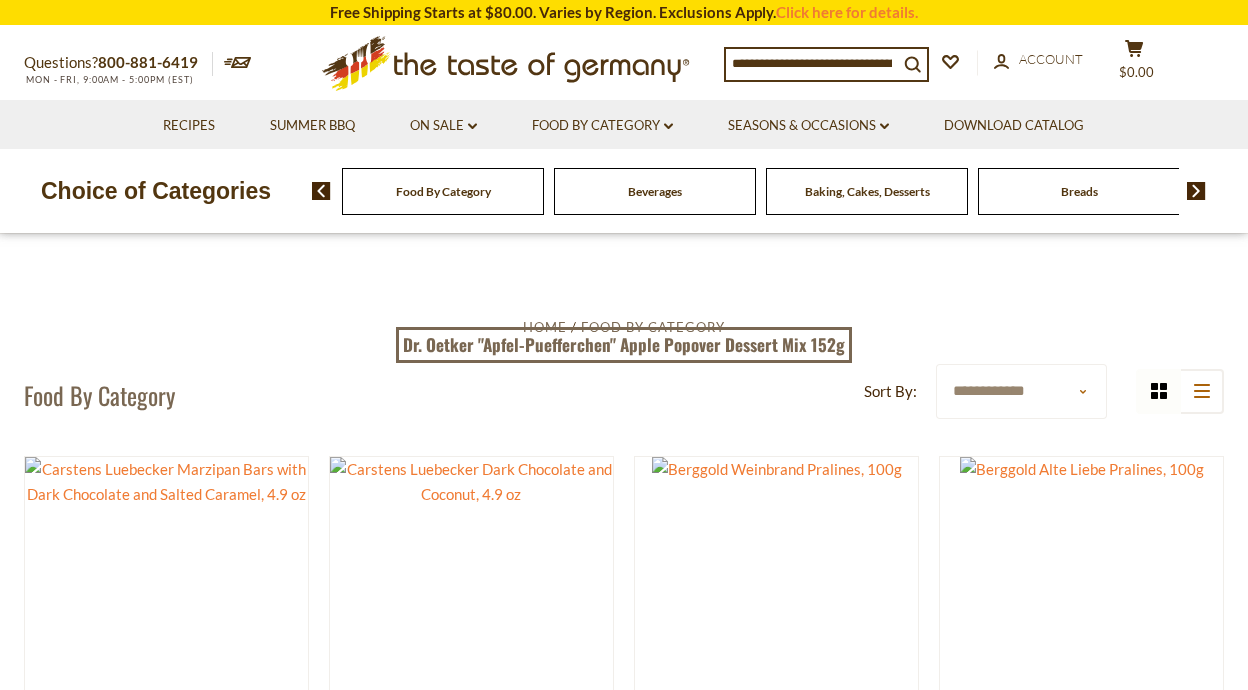 select on "******" 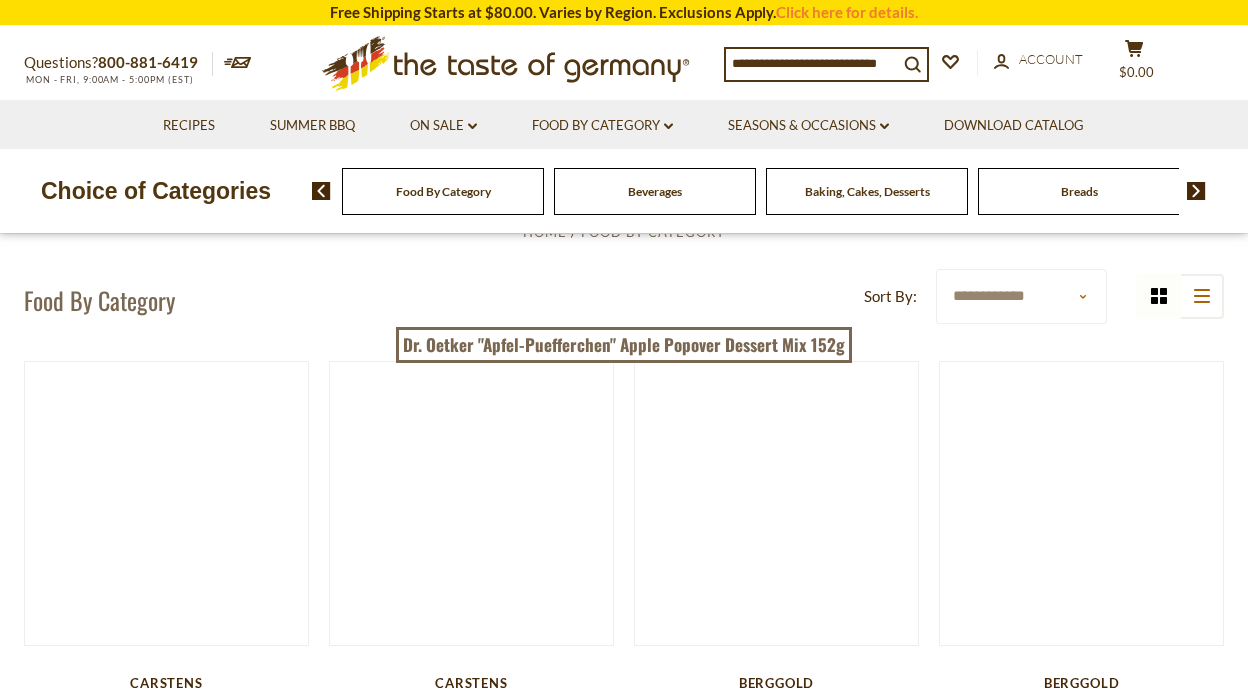 scroll, scrollTop: 0, scrollLeft: 0, axis: both 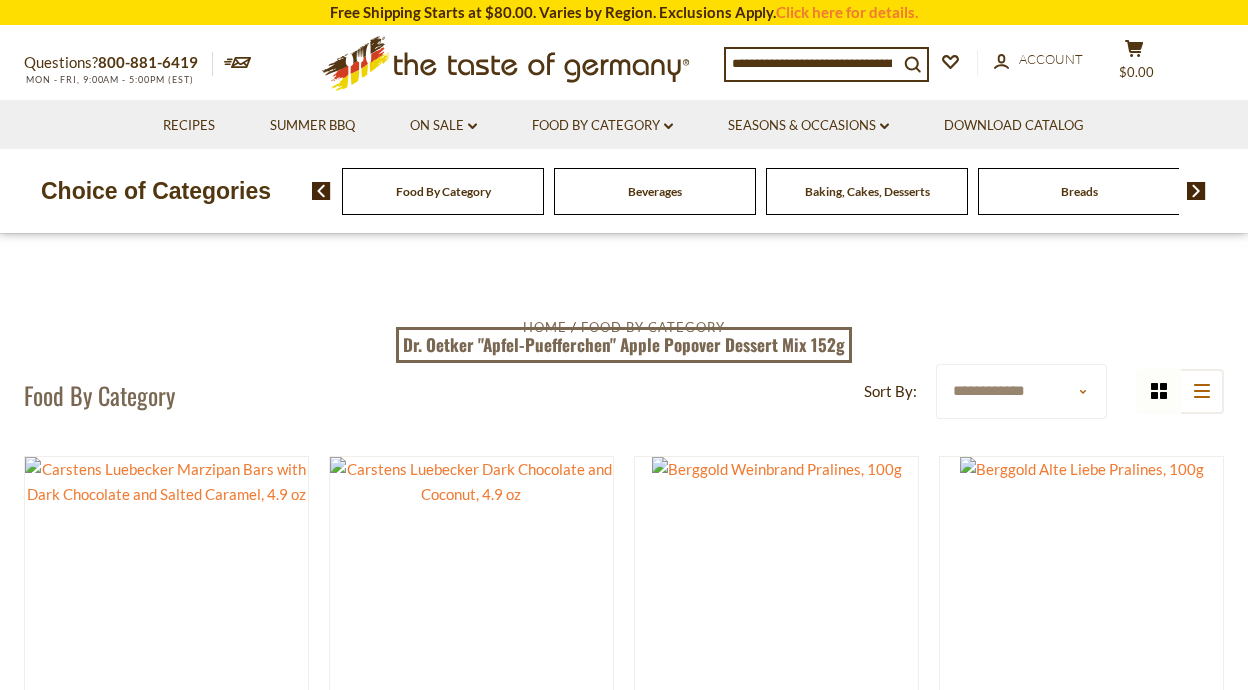 select on "********" 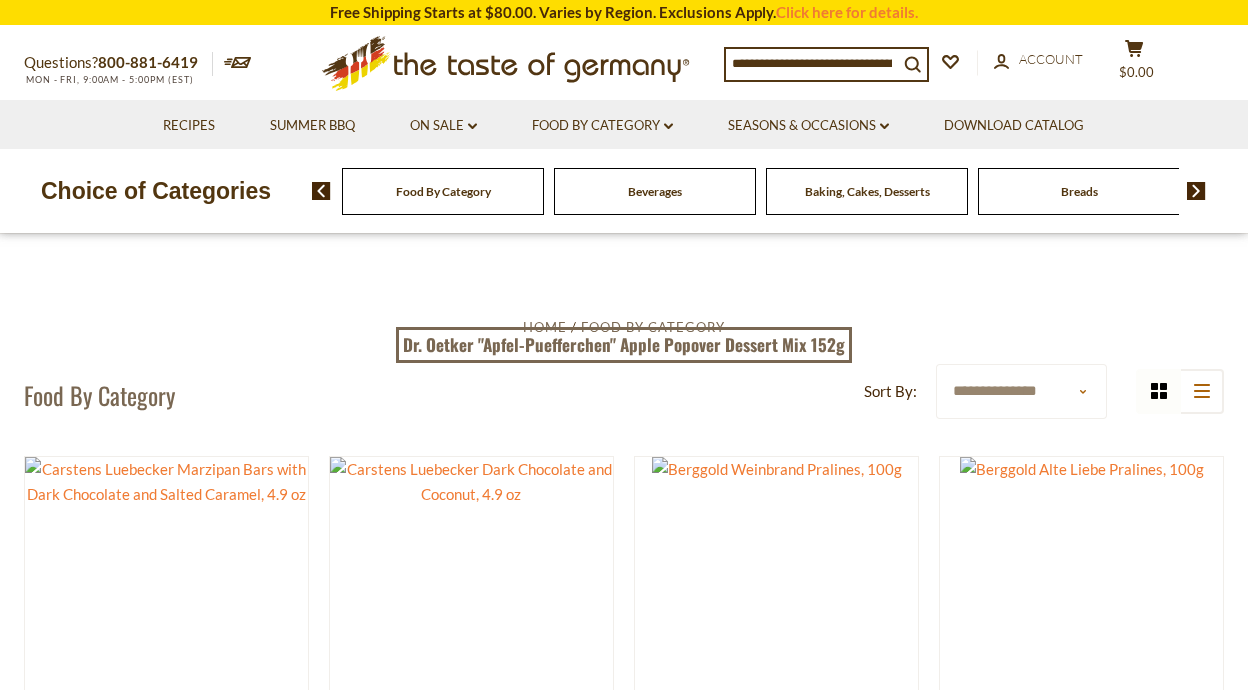 click on "******" at bounding box center [0, 0] 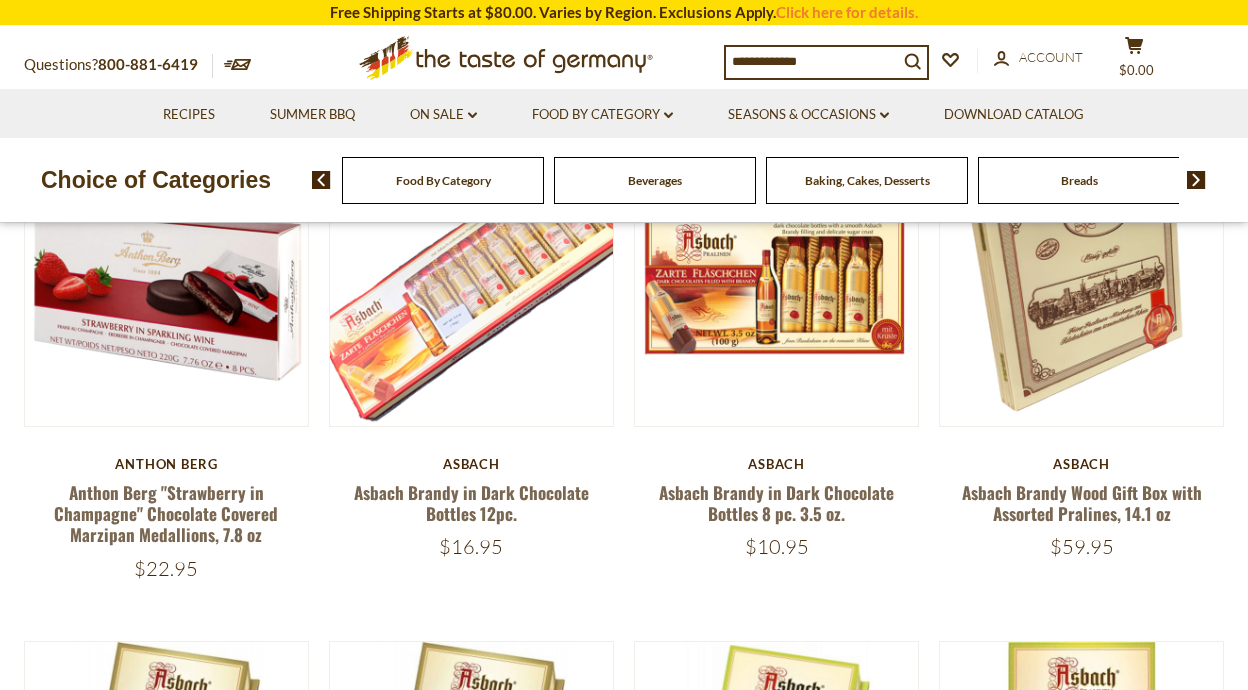 scroll, scrollTop: 0, scrollLeft: 0, axis: both 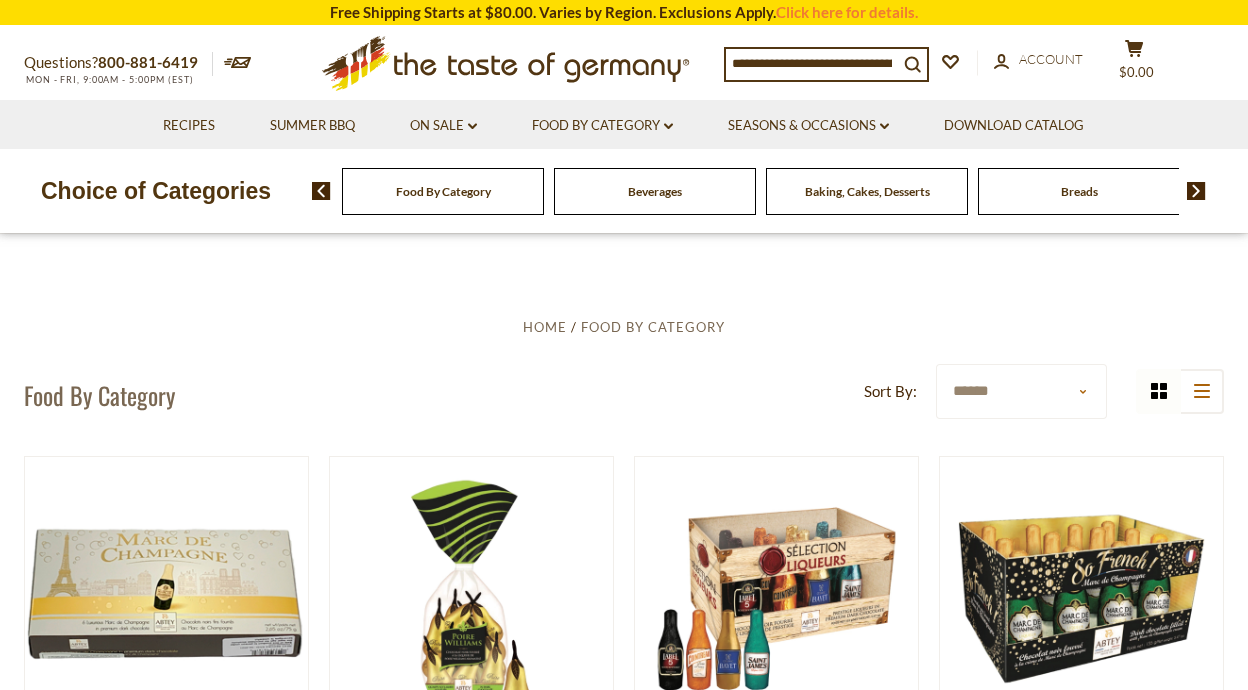 click on "Choice of Categories" at bounding box center [156, 191] 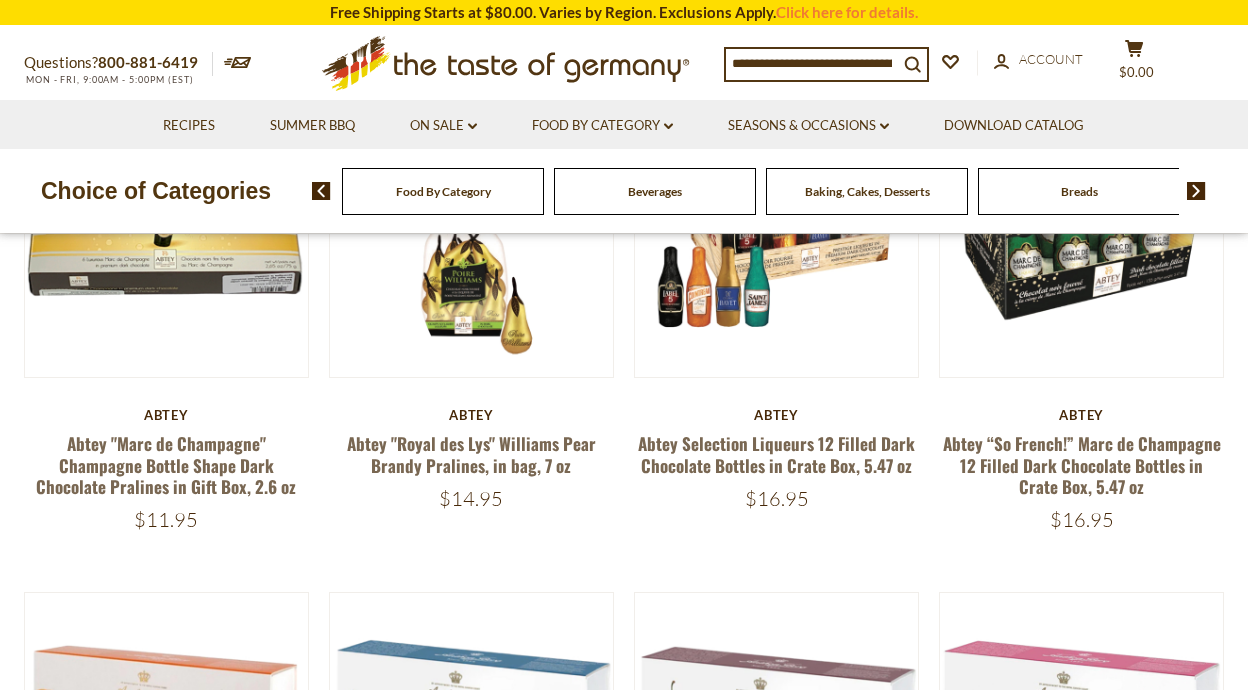 scroll, scrollTop: 0, scrollLeft: 0, axis: both 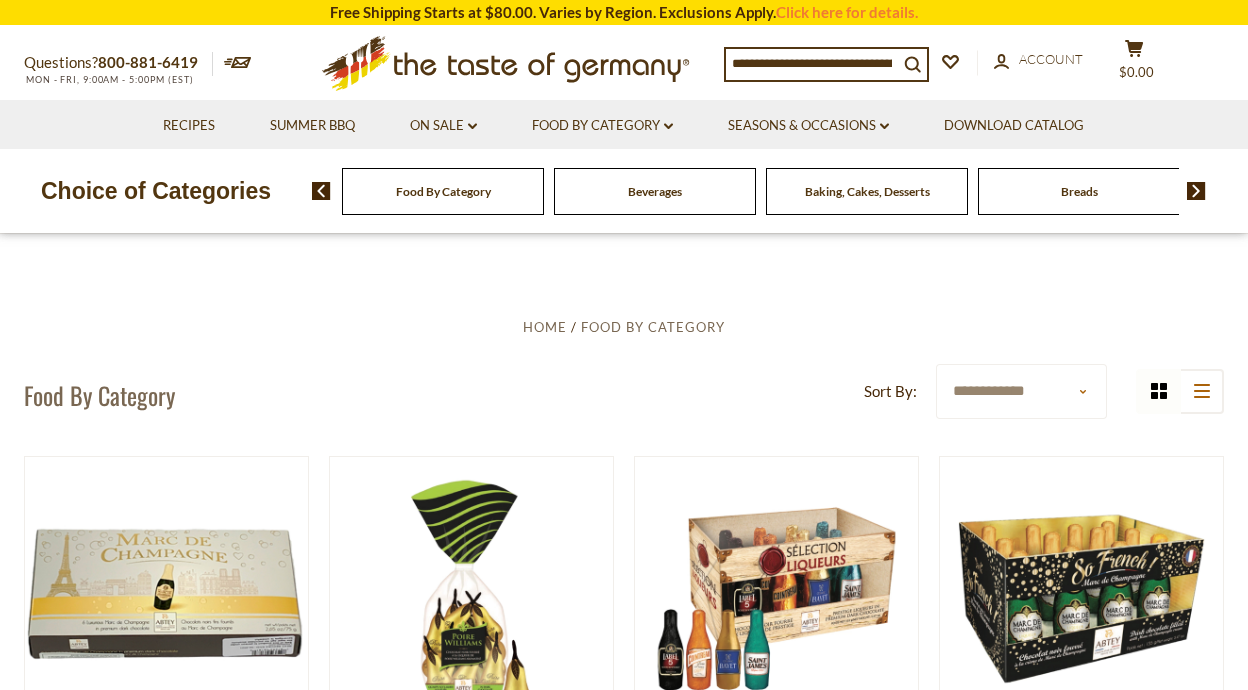 select on "********" 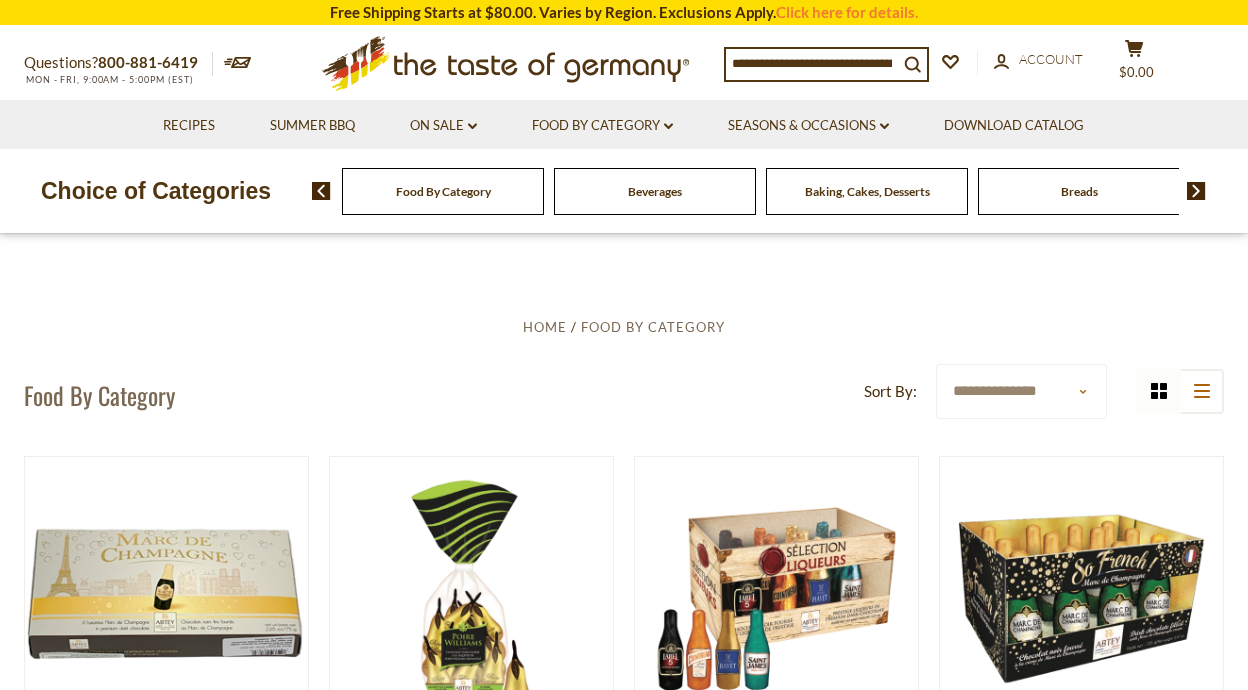 click on "**********" at bounding box center (0, 0) 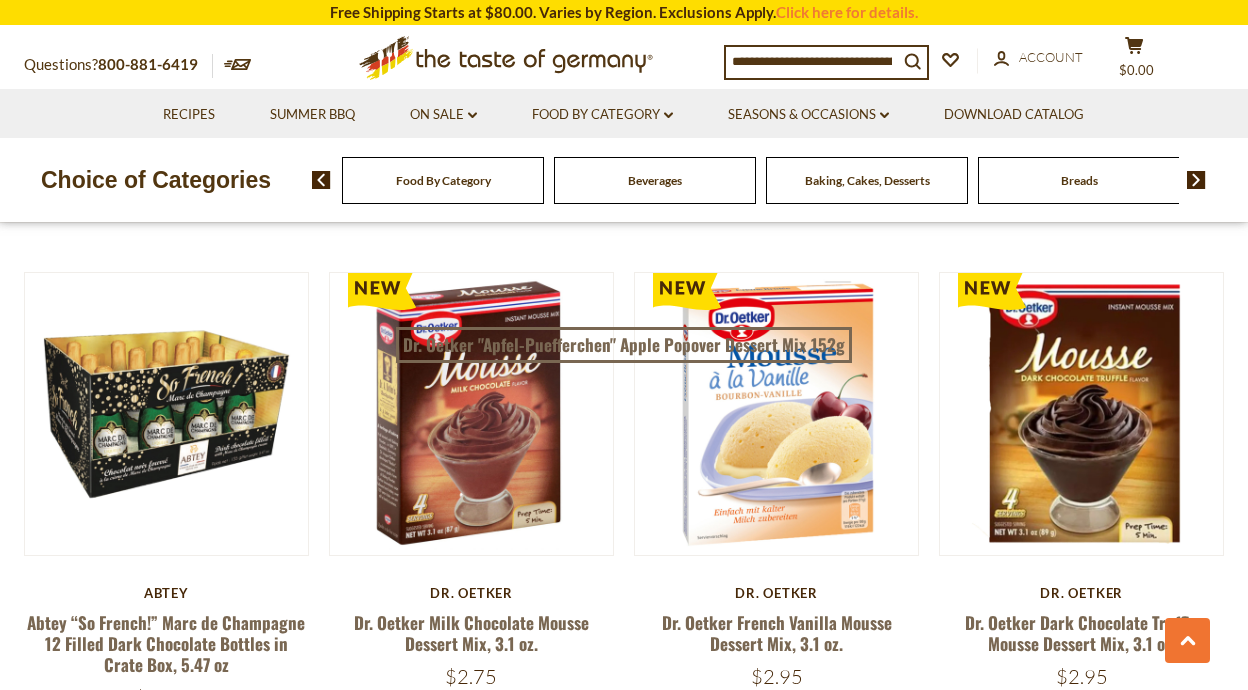scroll, scrollTop: 1155, scrollLeft: 0, axis: vertical 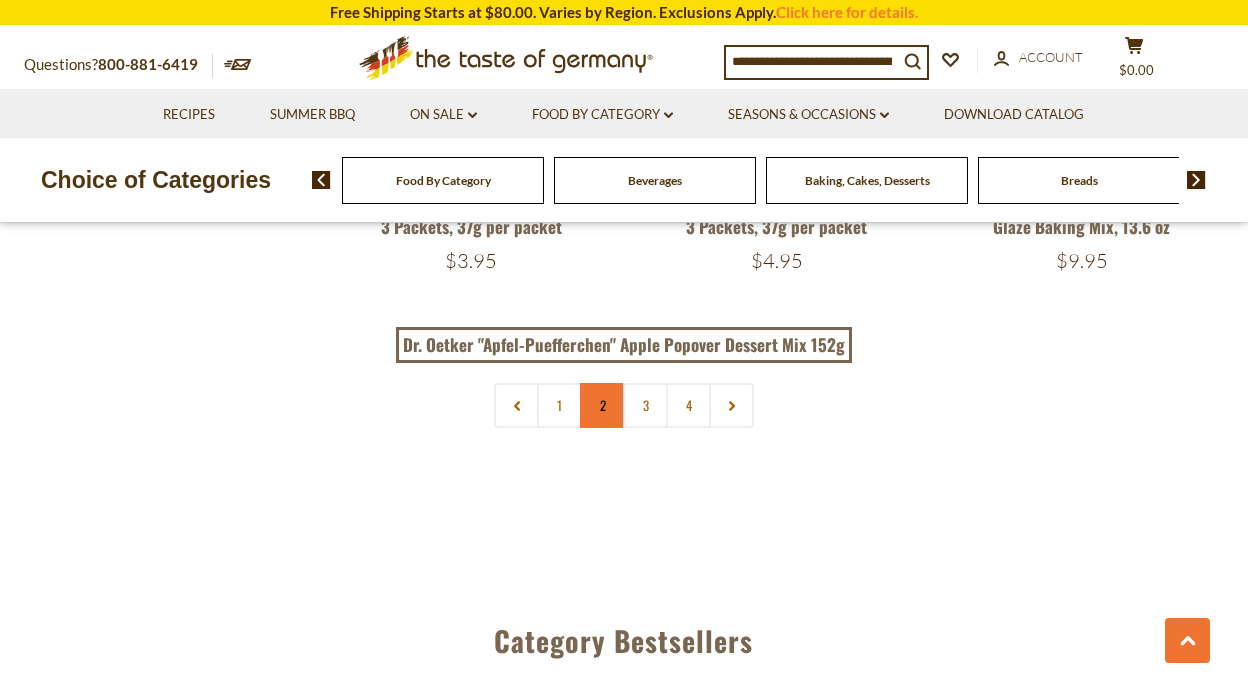 click on "2" at bounding box center [602, 405] 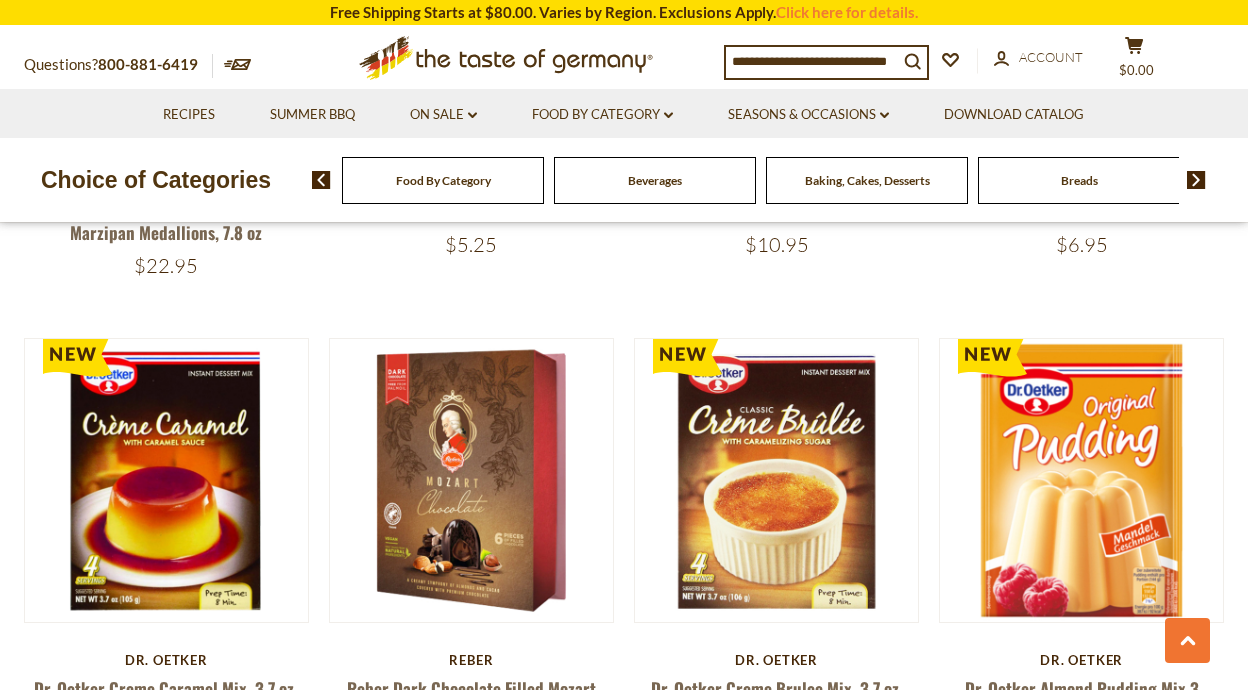 scroll, scrollTop: 0, scrollLeft: 0, axis: both 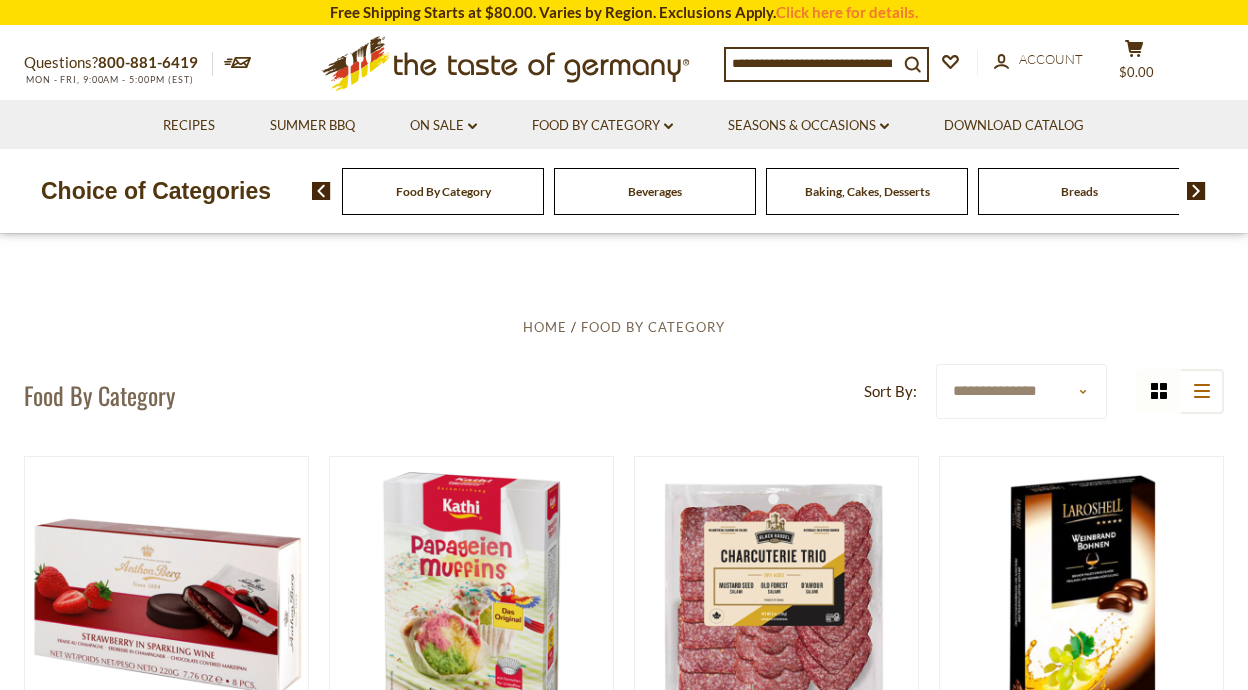 click on ".st0{fill:#EDD300;}
.st1{fill:#D33E21;}" 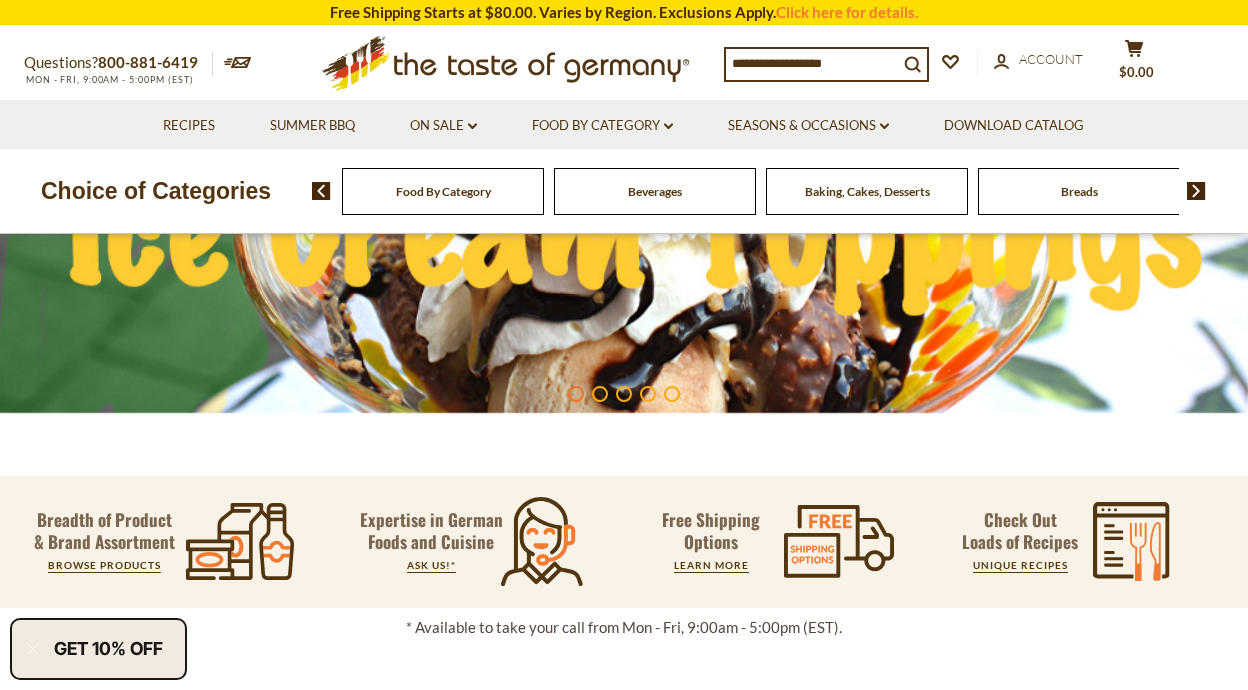 scroll, scrollTop: 515, scrollLeft: 0, axis: vertical 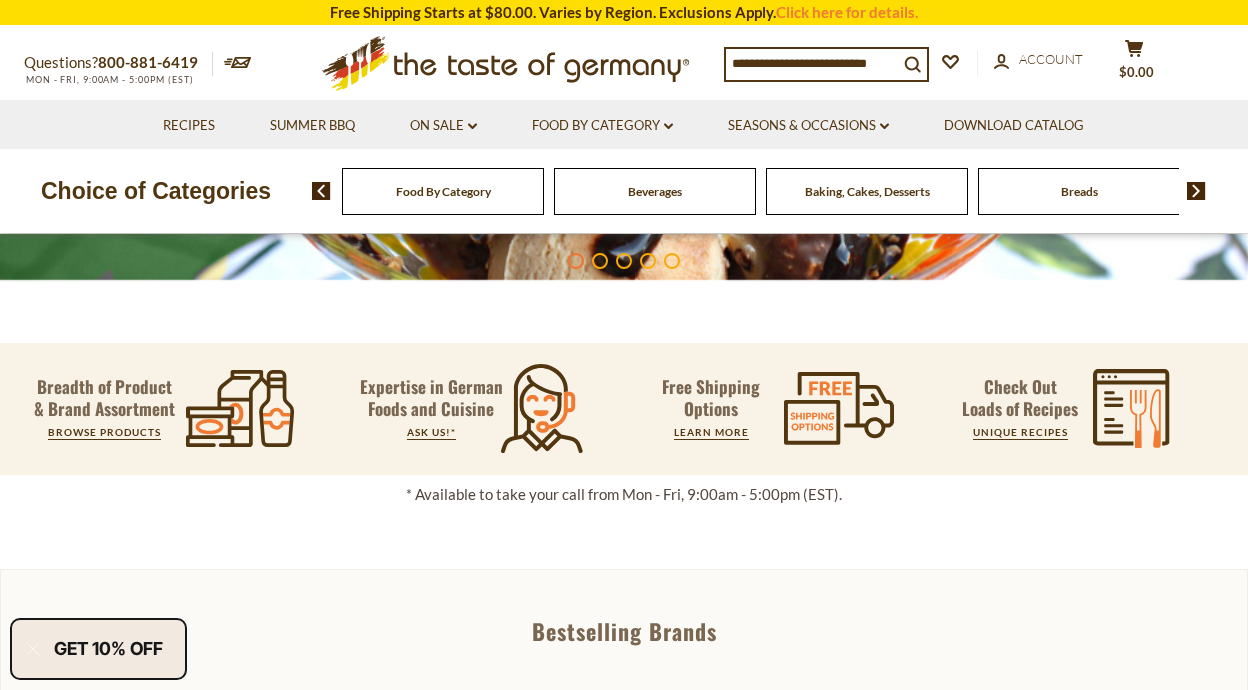 click on "Breadth of Product & Brand Assortment" at bounding box center (104, 398) 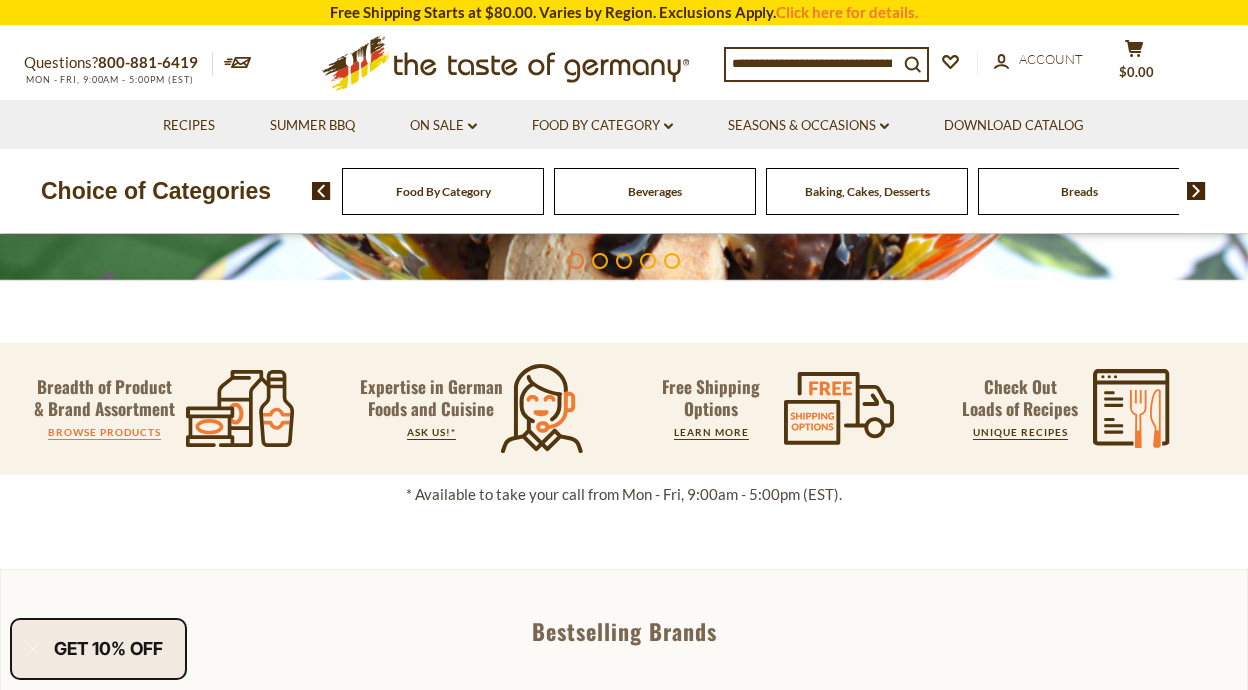 click on "BROWSE PRODUCTS" at bounding box center (104, 432) 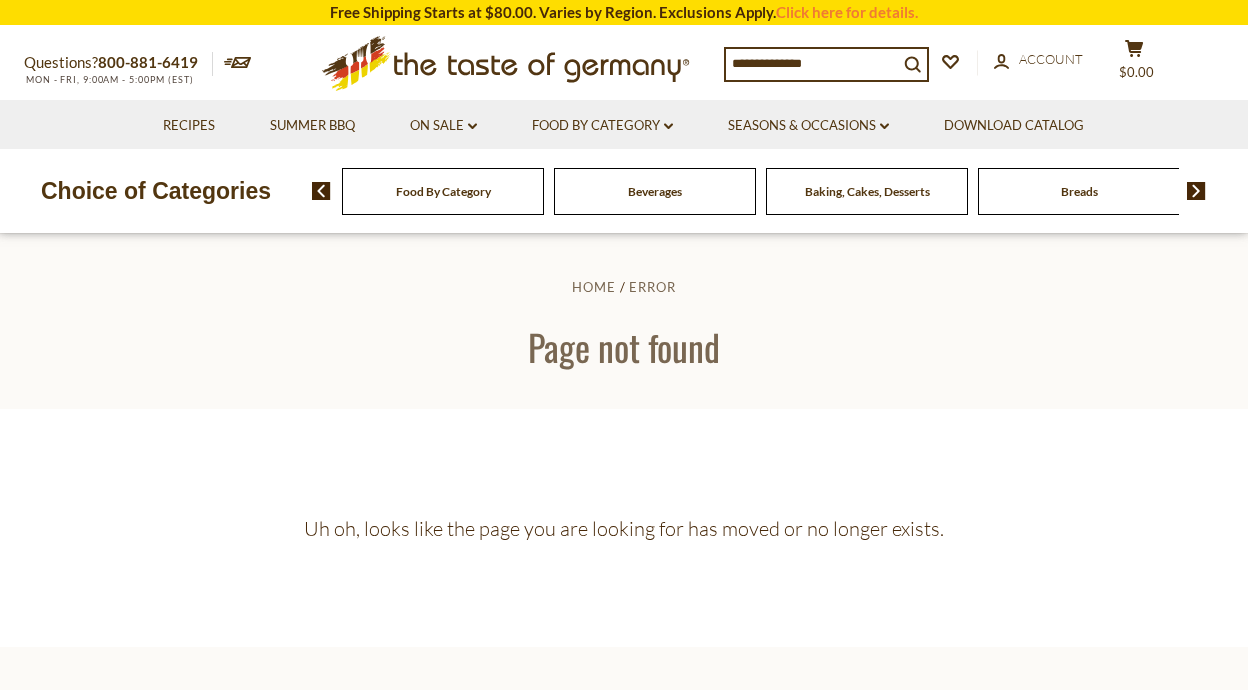 scroll, scrollTop: 0, scrollLeft: 0, axis: both 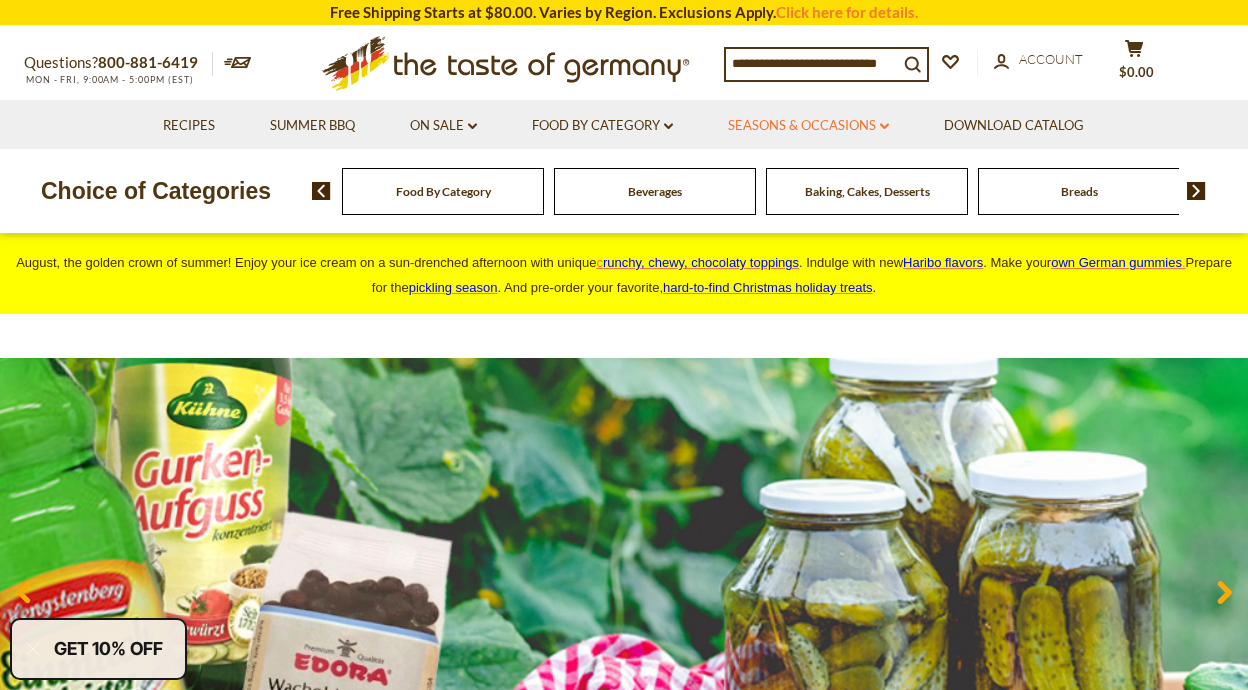 click on "Seasons & Occasions
dropdown_arrow" at bounding box center [808, 126] 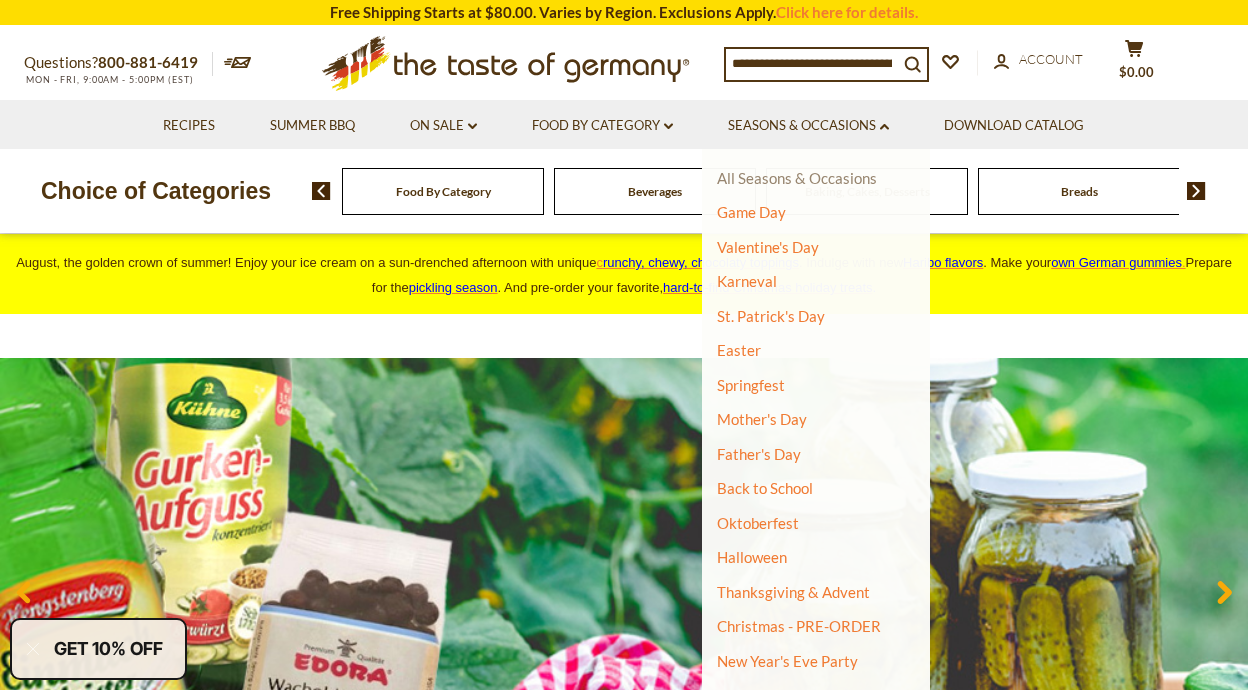 click on "All Seasons & Occasions" at bounding box center (797, 178) 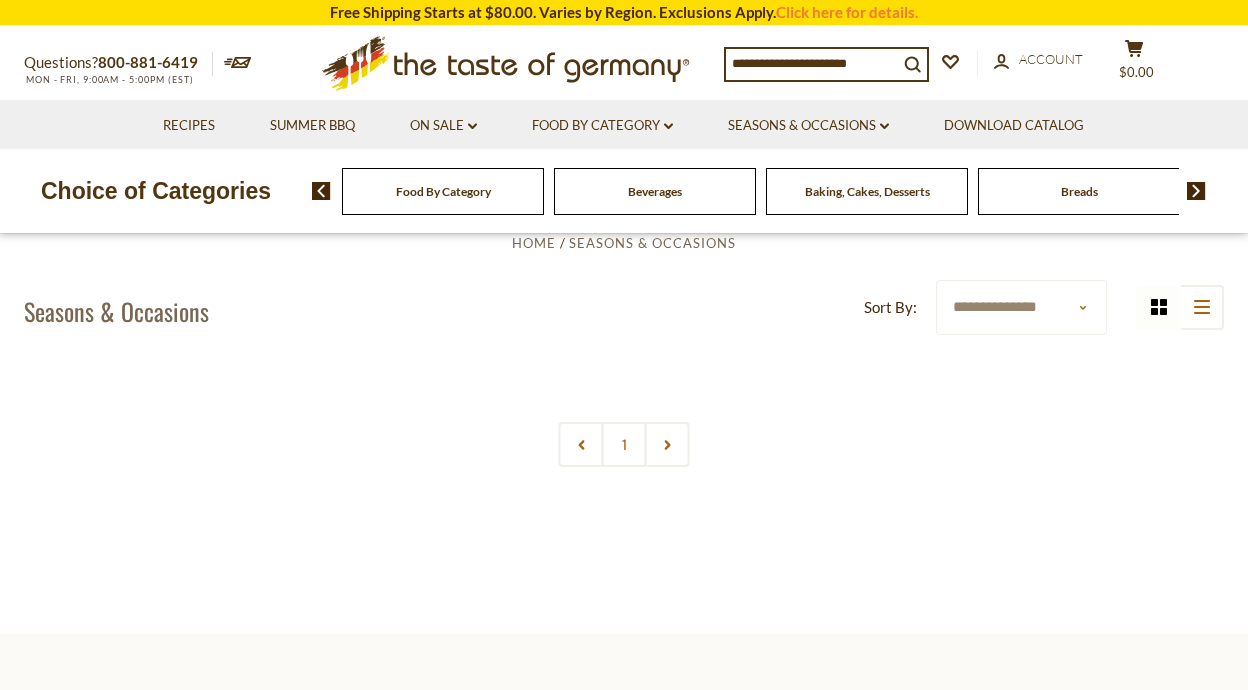scroll, scrollTop: 0, scrollLeft: 0, axis: both 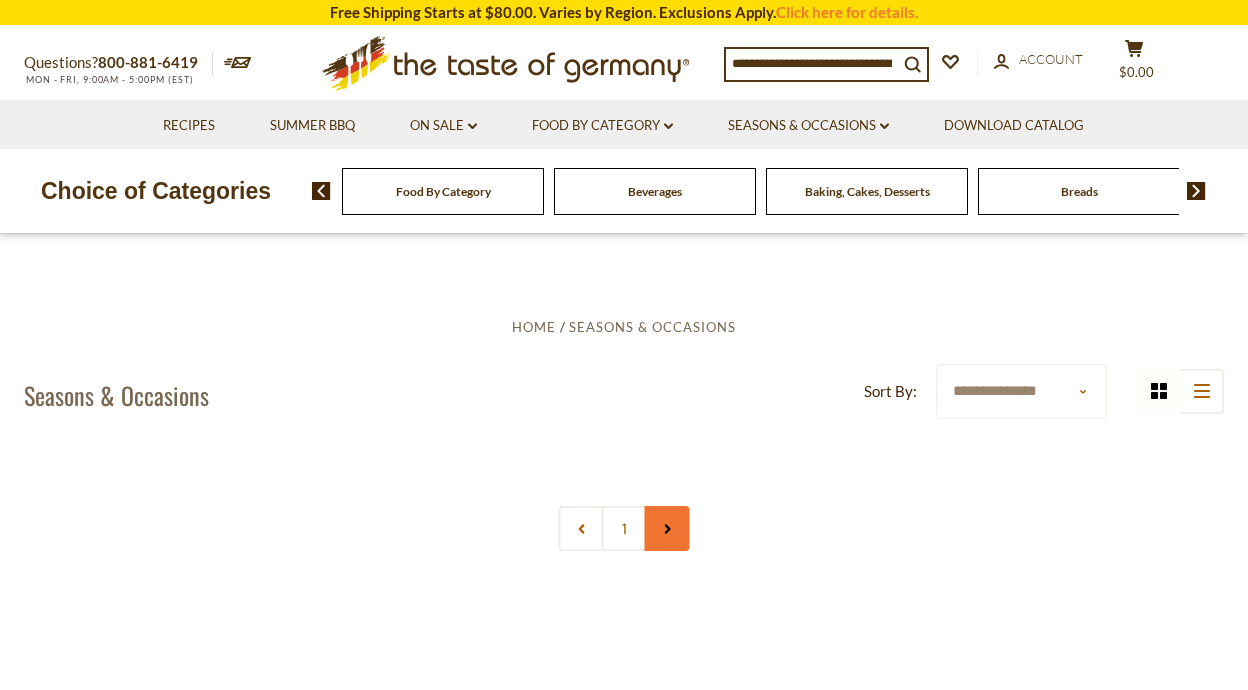 click at bounding box center [667, 528] 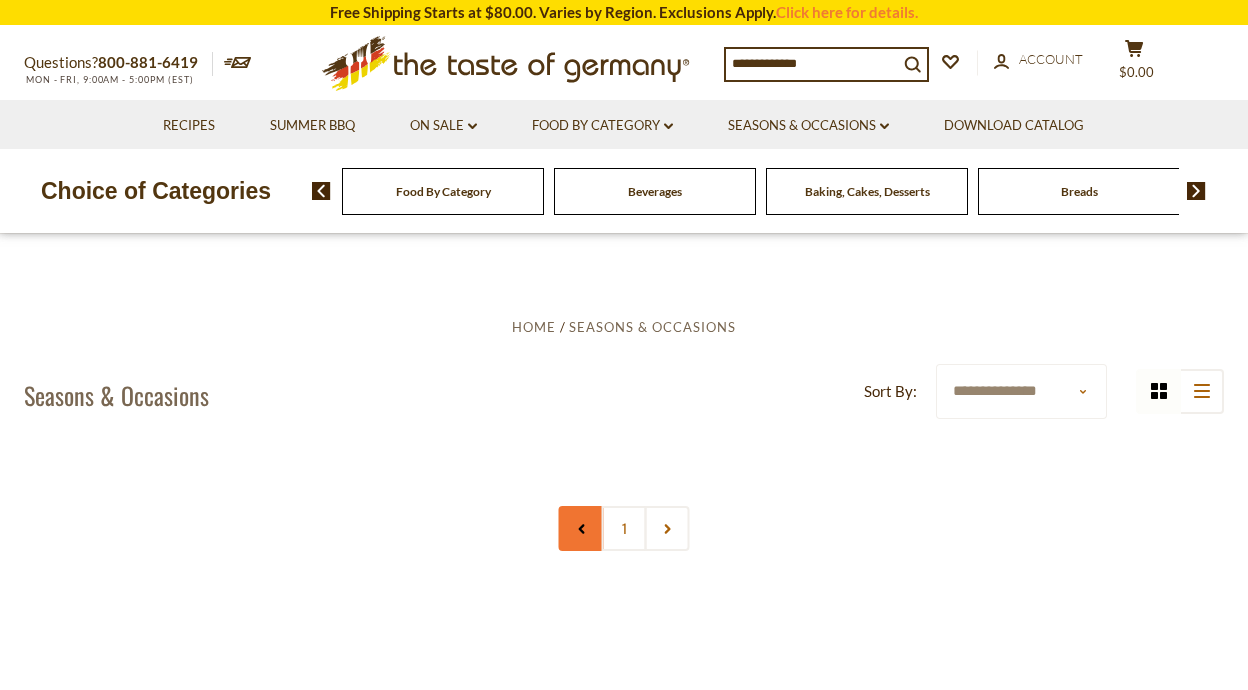 click 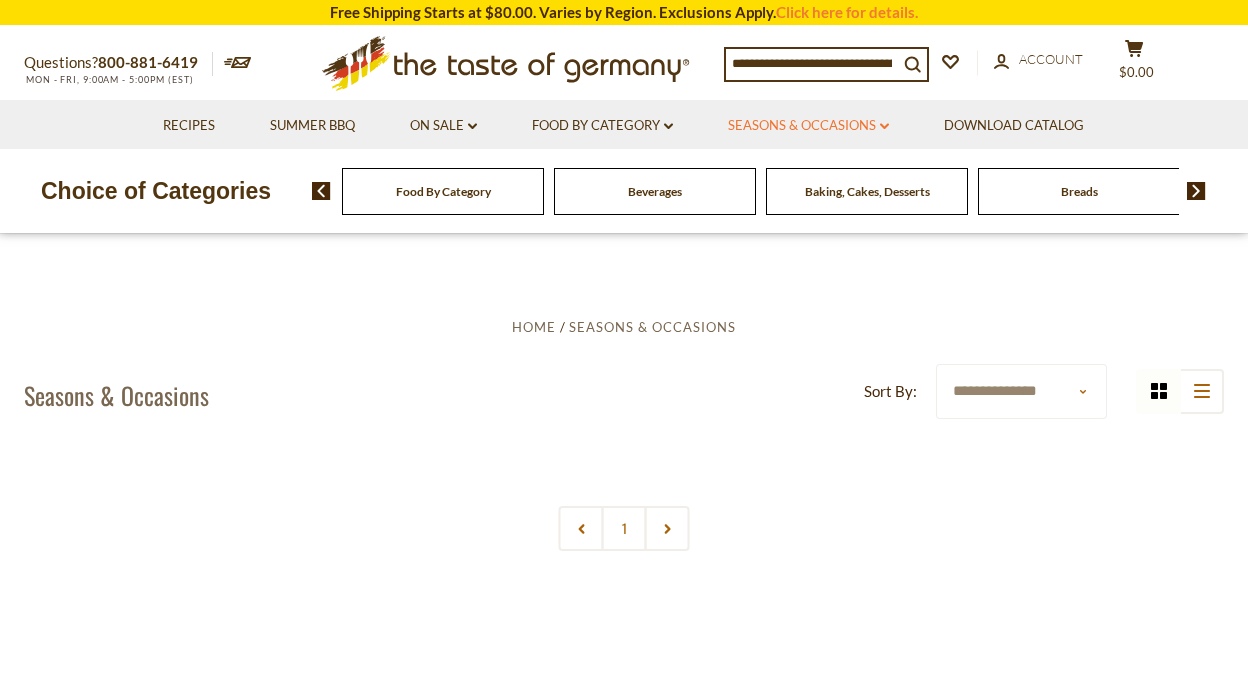 click on "Seasons & Occasions
dropdown_arrow" at bounding box center (808, 126) 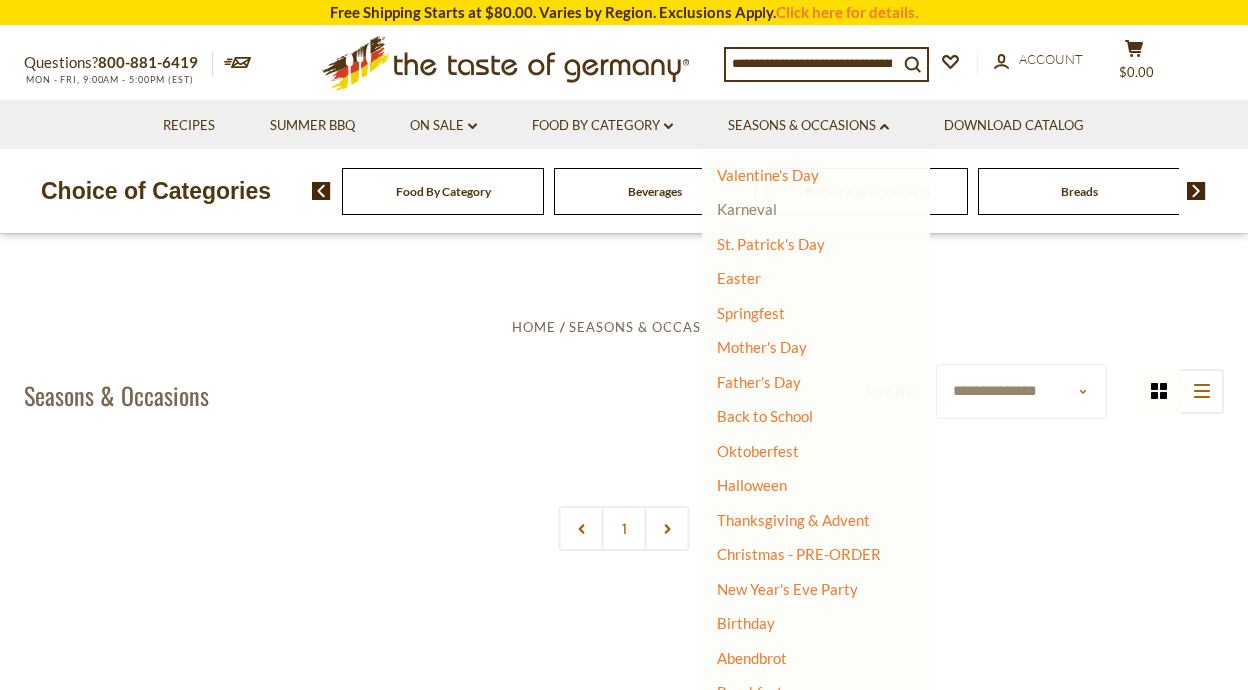 scroll, scrollTop: 78, scrollLeft: 0, axis: vertical 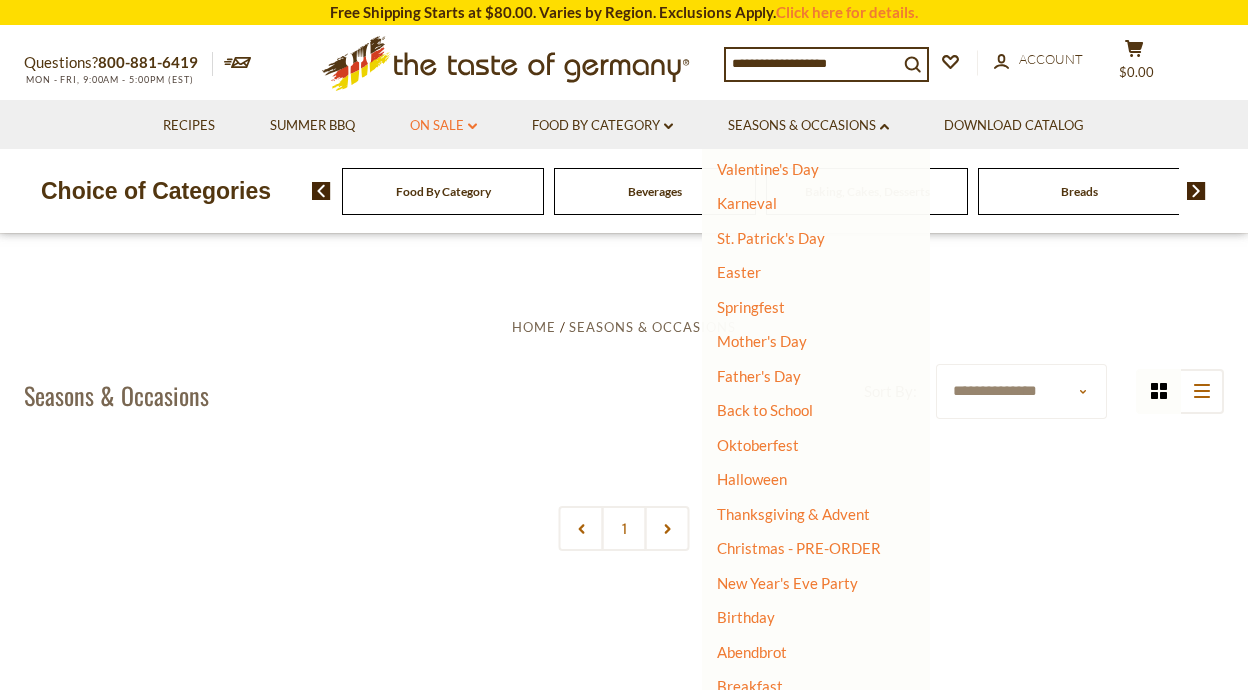 click 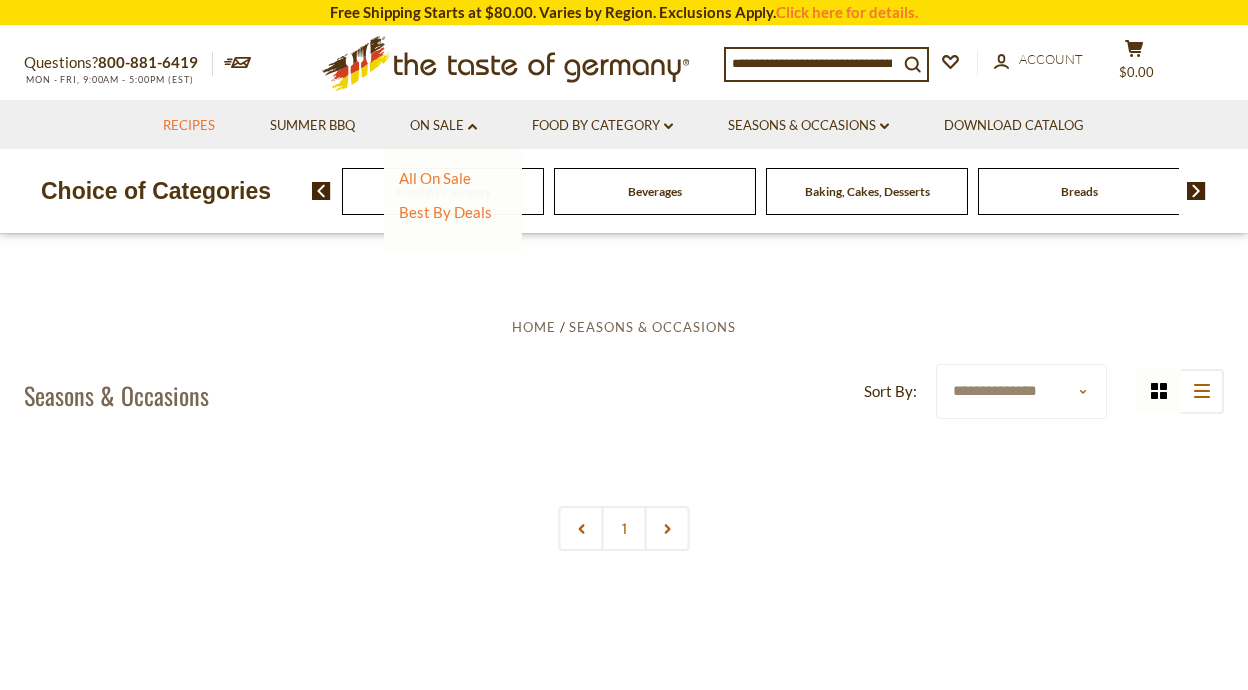 click on "Recipes" at bounding box center [189, 126] 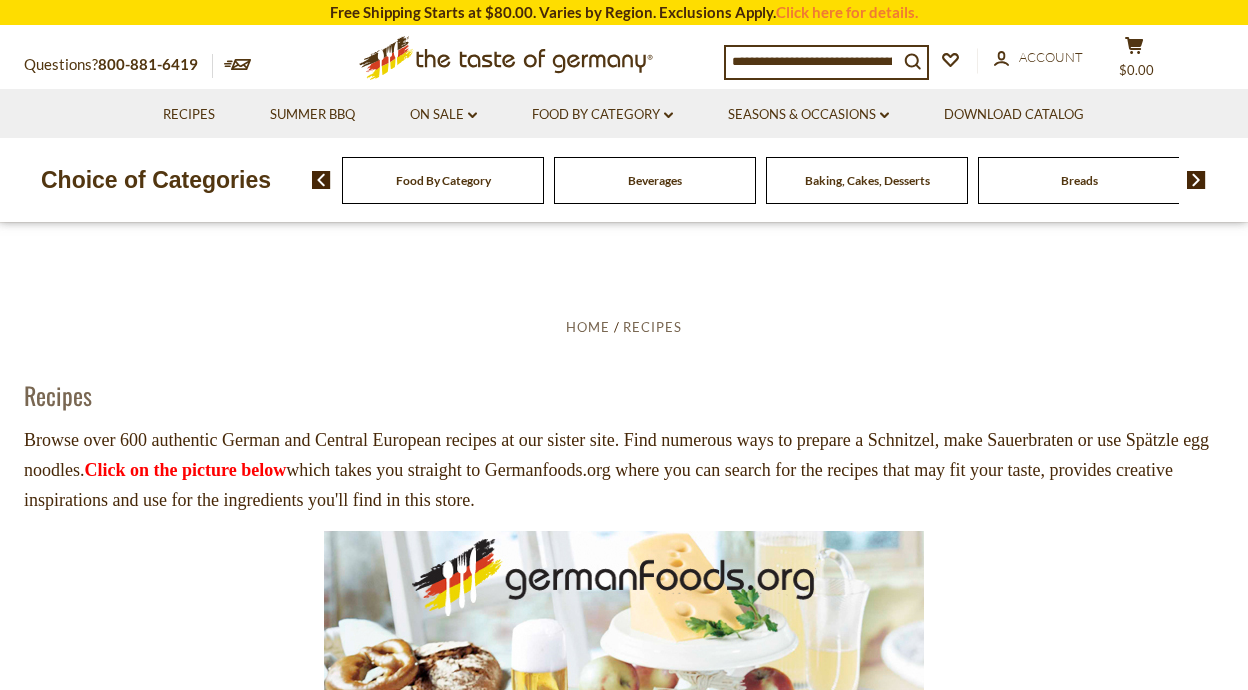 scroll, scrollTop: 440, scrollLeft: 0, axis: vertical 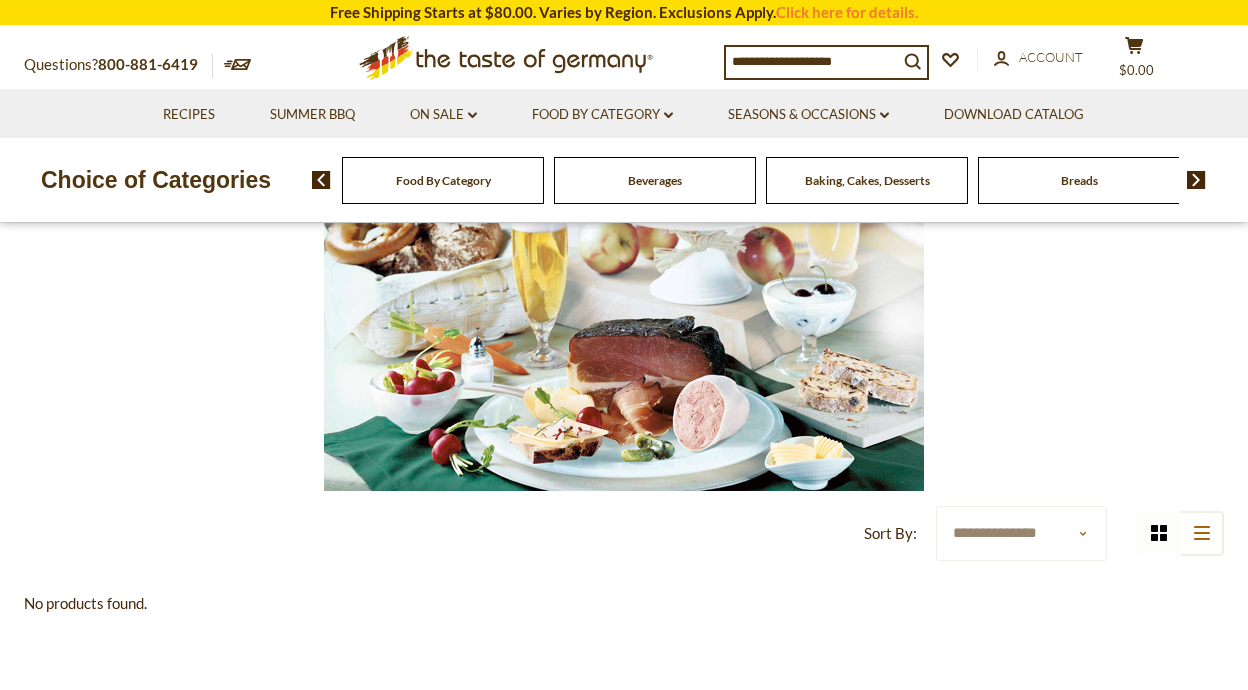 click at bounding box center [624, 291] 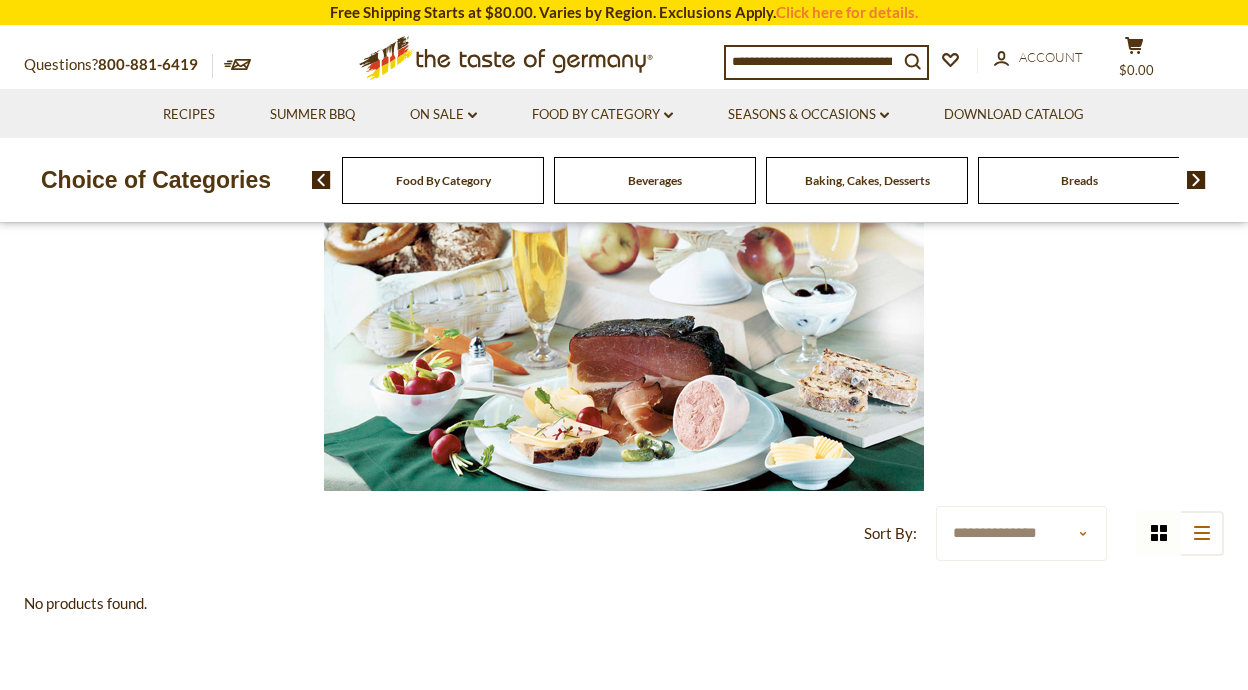 click on ".st0{fill:#EDD300;}
.st1{fill:#D33E21;}" 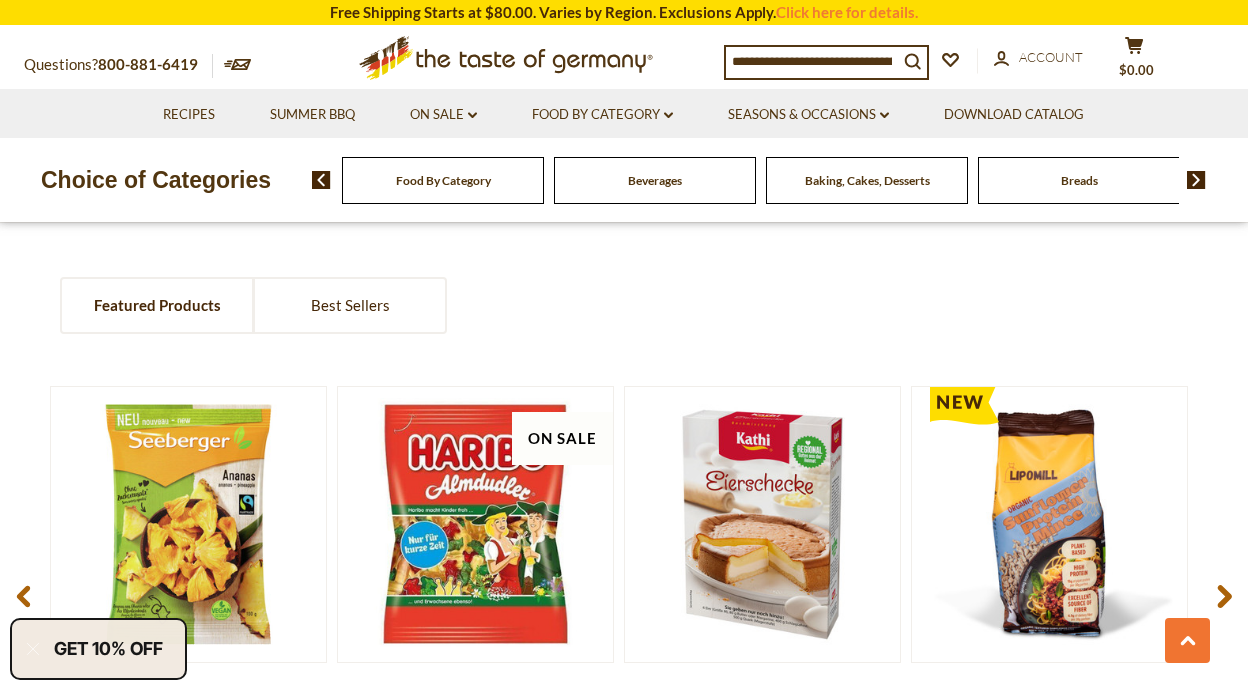 scroll, scrollTop: 1228, scrollLeft: 0, axis: vertical 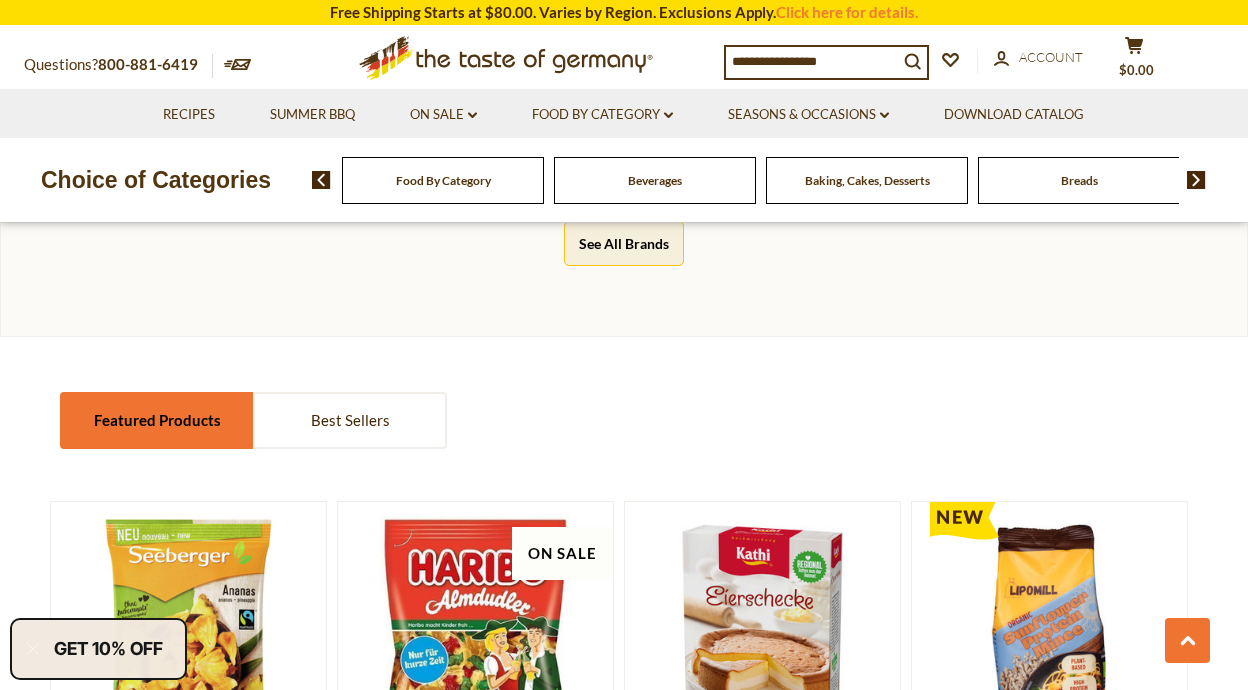 click on "Featured Products" at bounding box center [157, 420] 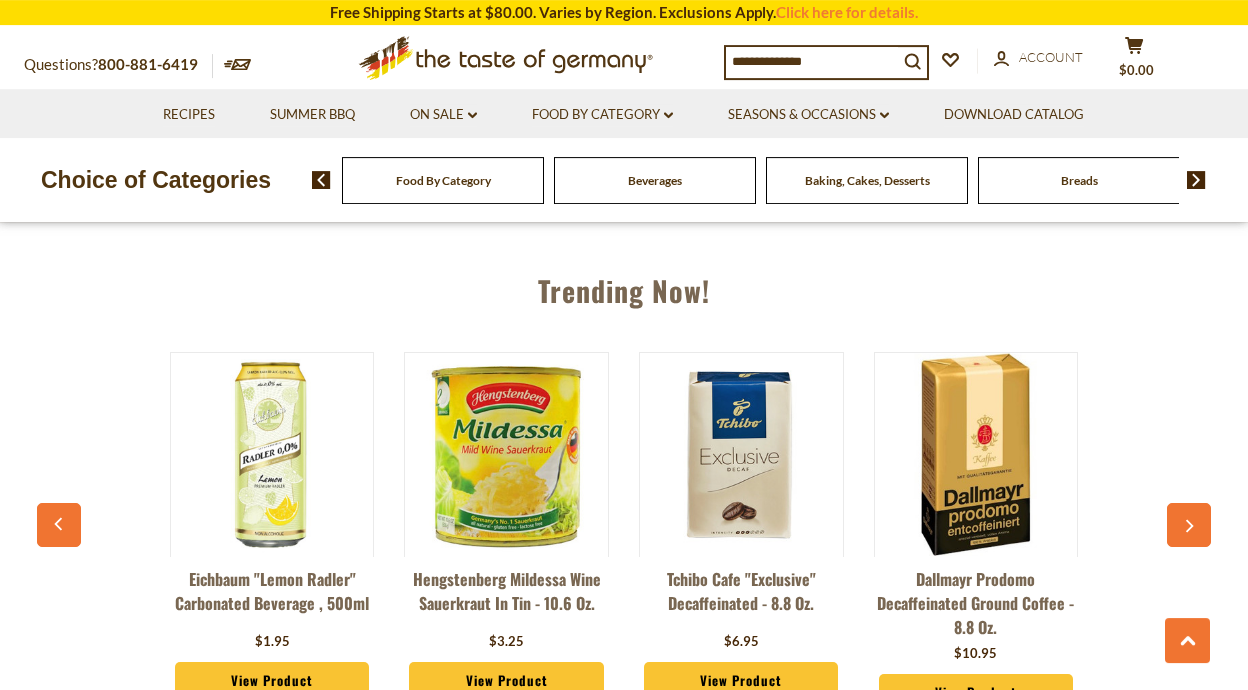 scroll, scrollTop: 2002, scrollLeft: 0, axis: vertical 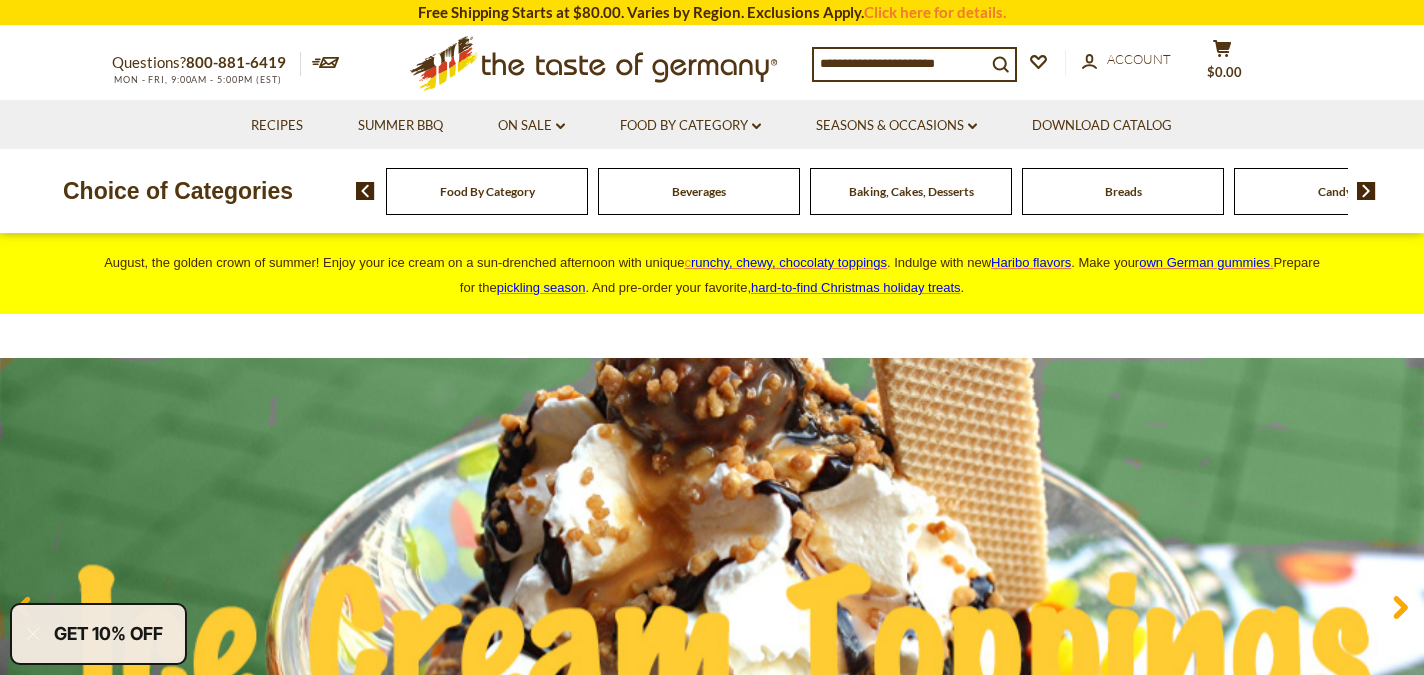 click at bounding box center [900, 63] 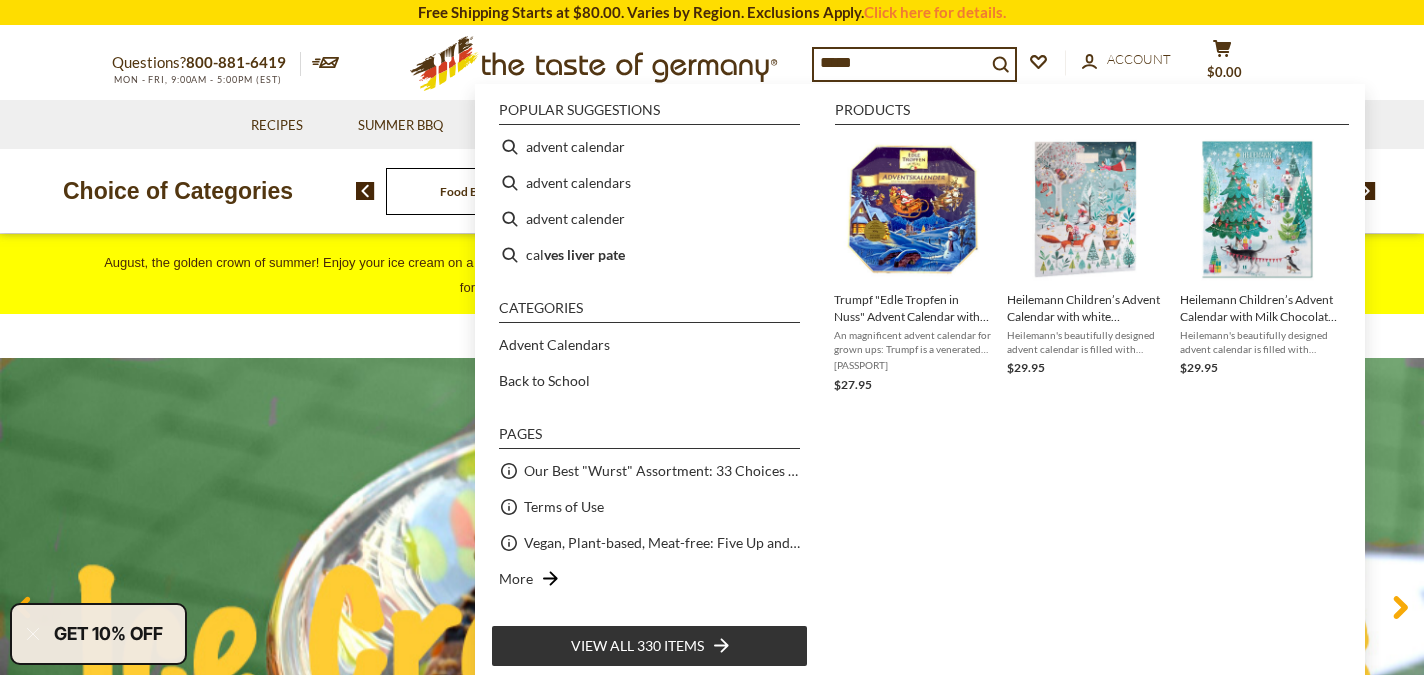 type on "******" 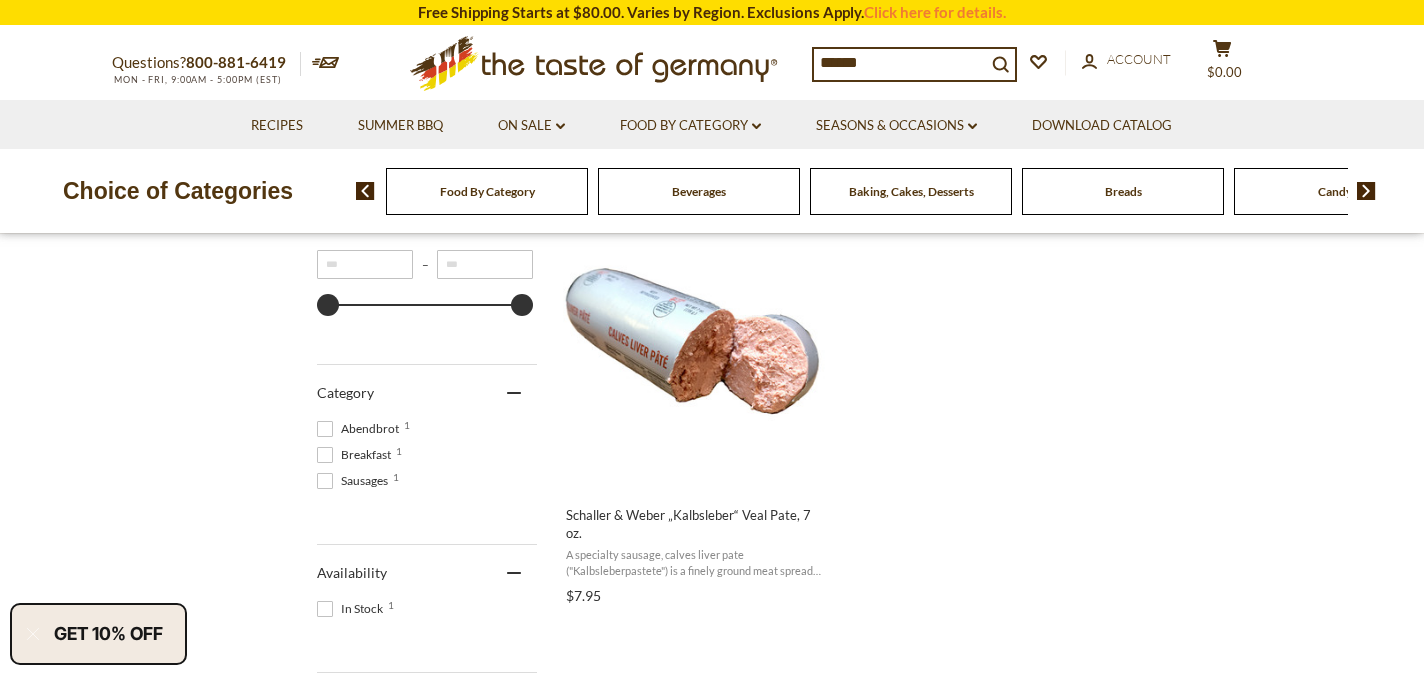 scroll, scrollTop: 453, scrollLeft: 0, axis: vertical 